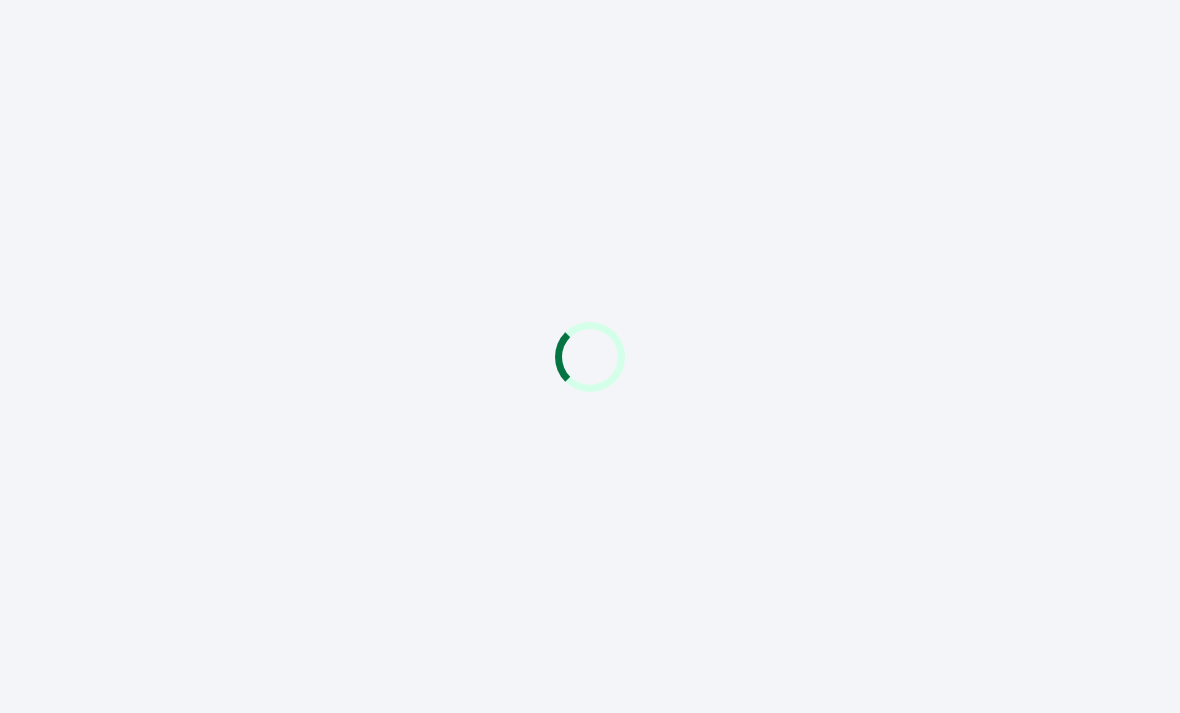 scroll, scrollTop: 0, scrollLeft: 0, axis: both 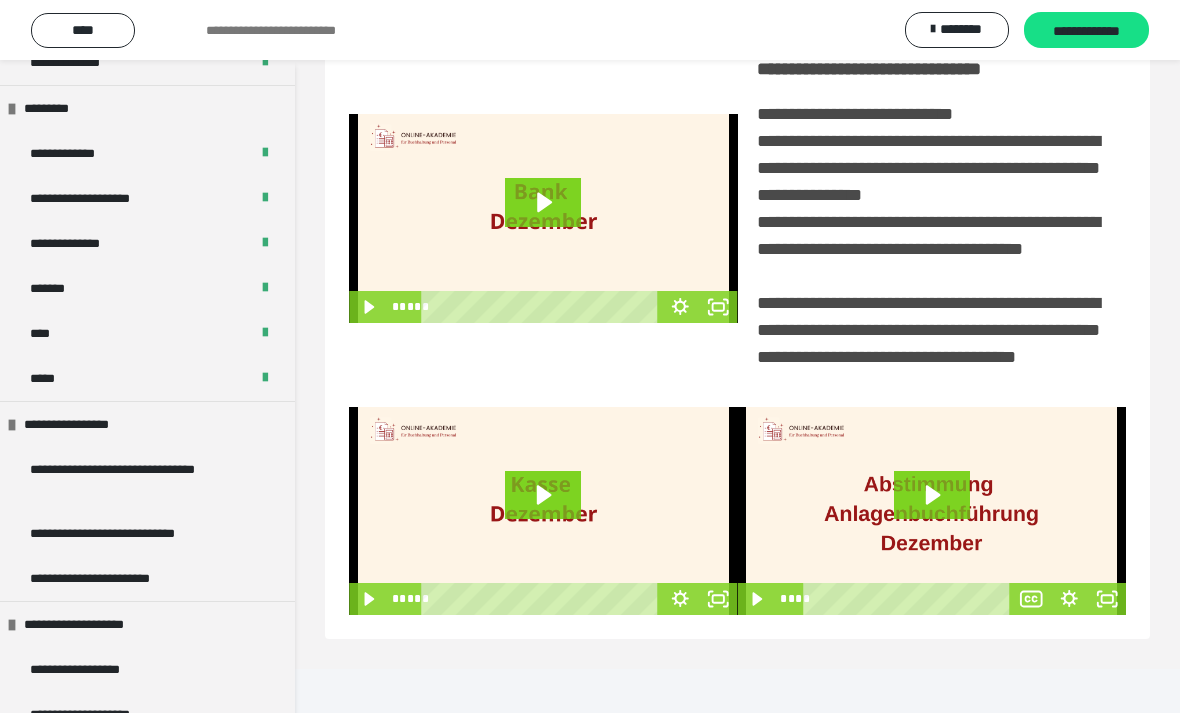 click 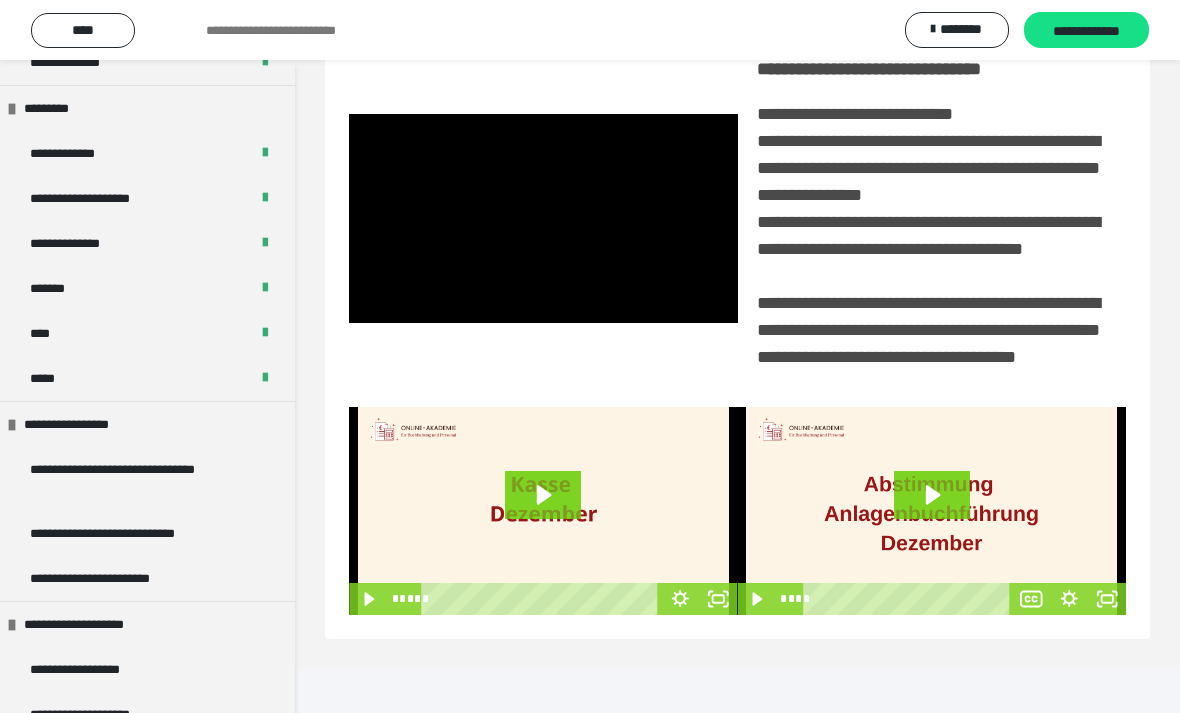 click at bounding box center [543, 218] 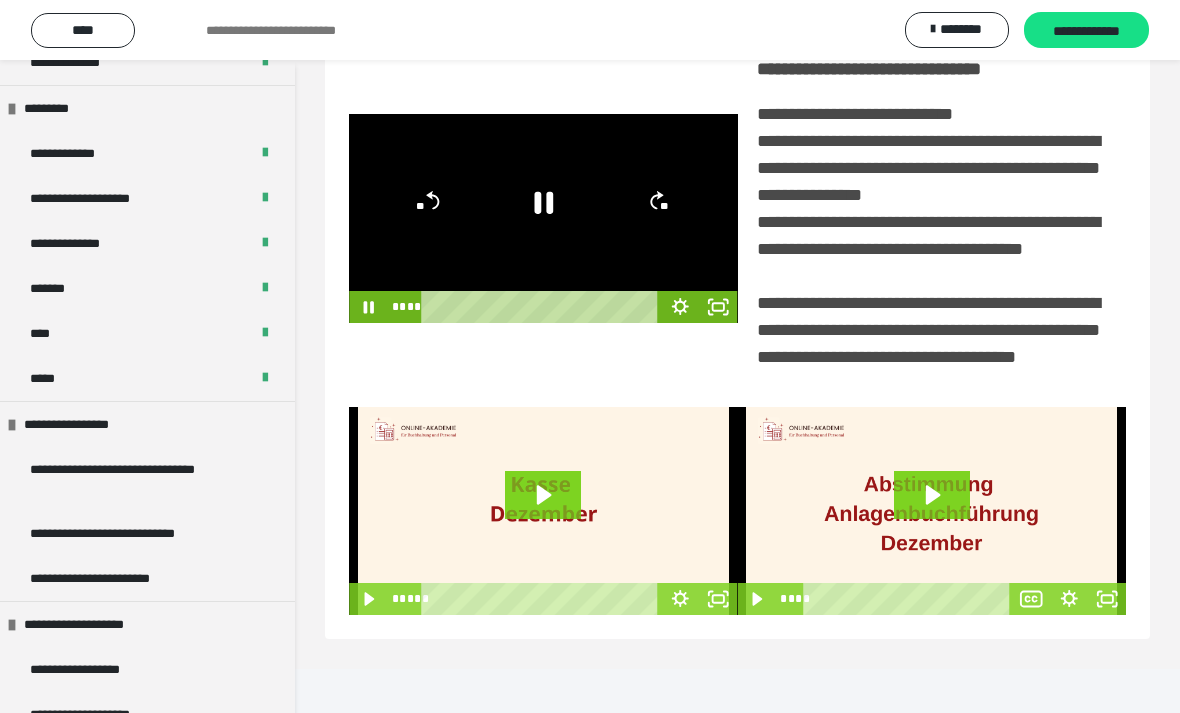 click 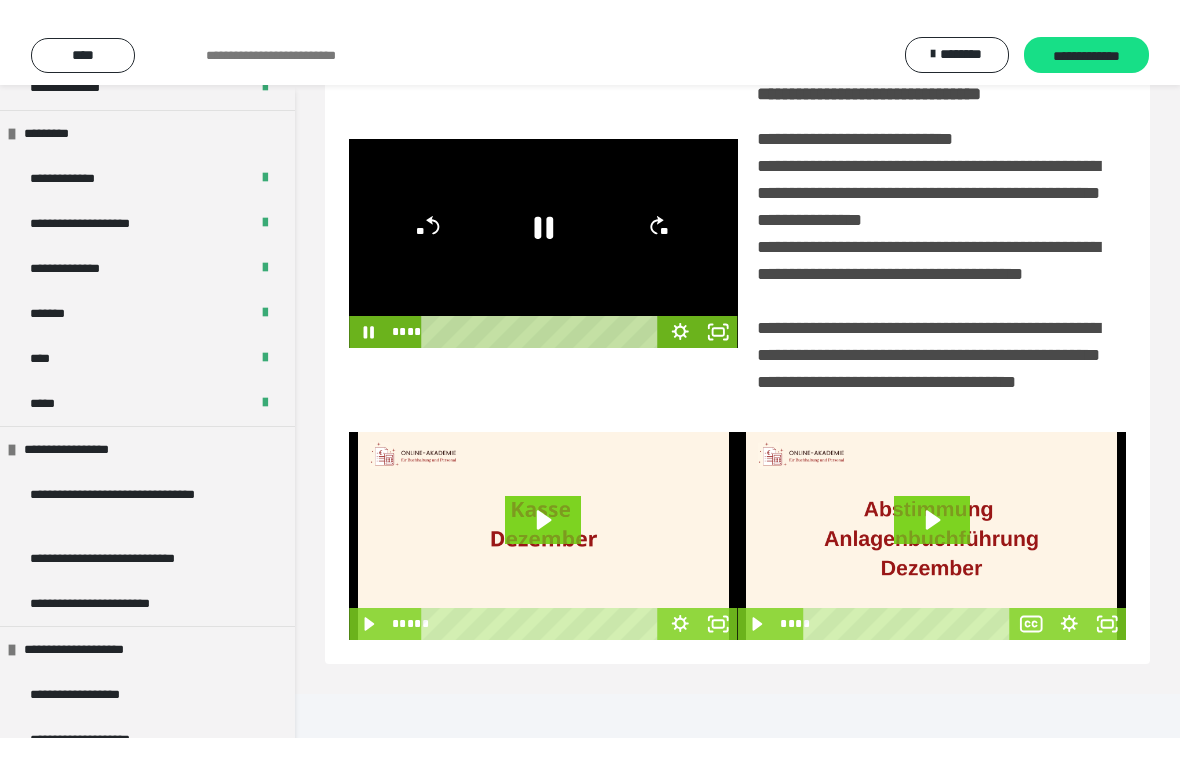 scroll, scrollTop: 24, scrollLeft: 0, axis: vertical 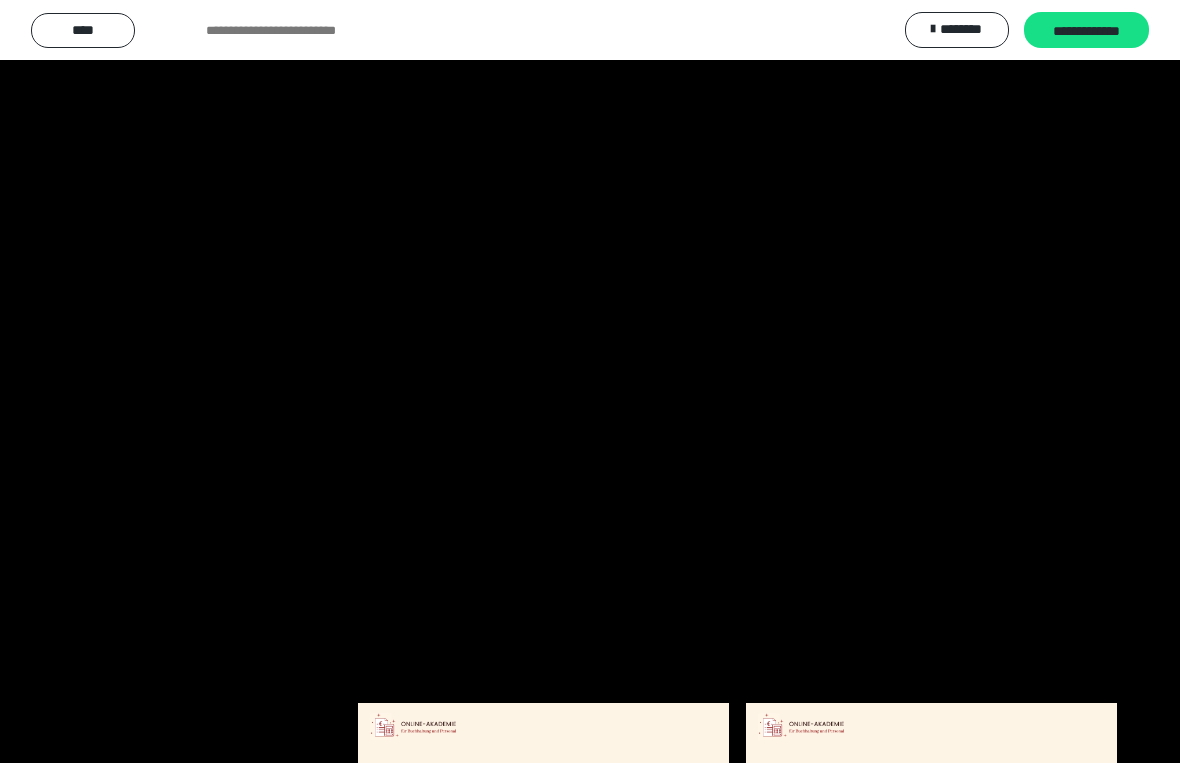 click at bounding box center [590, 381] 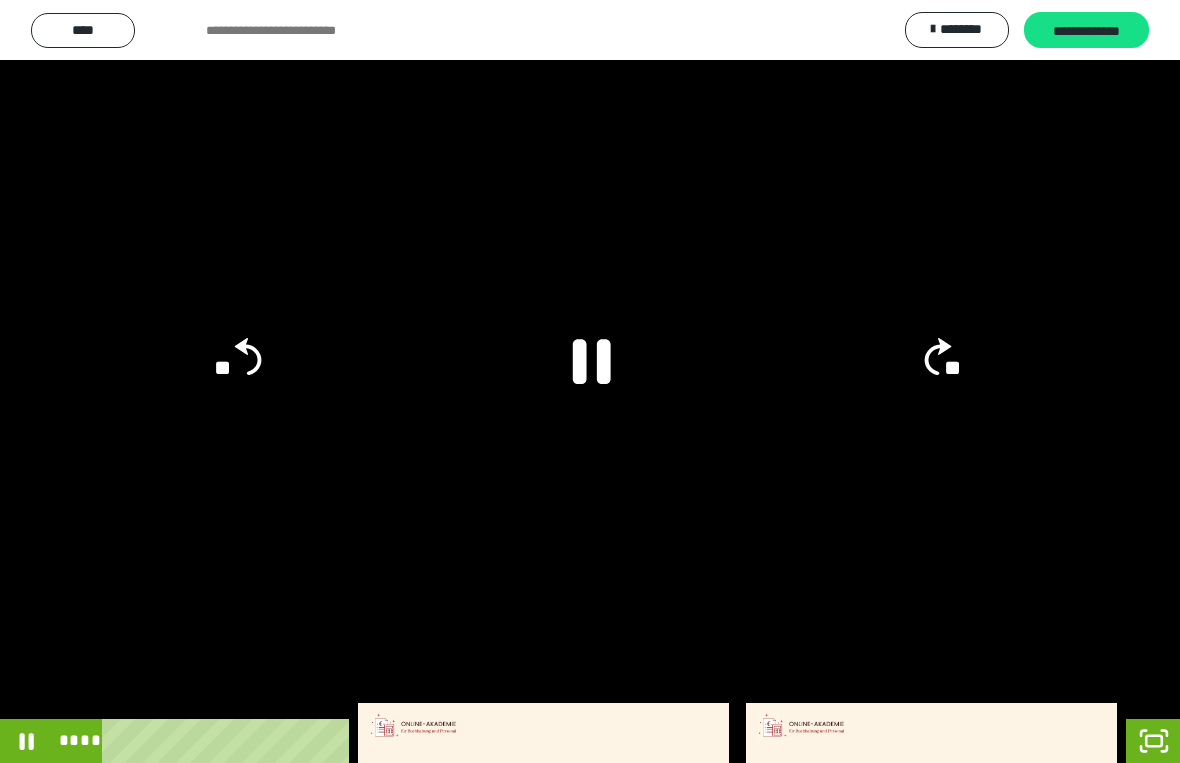 click 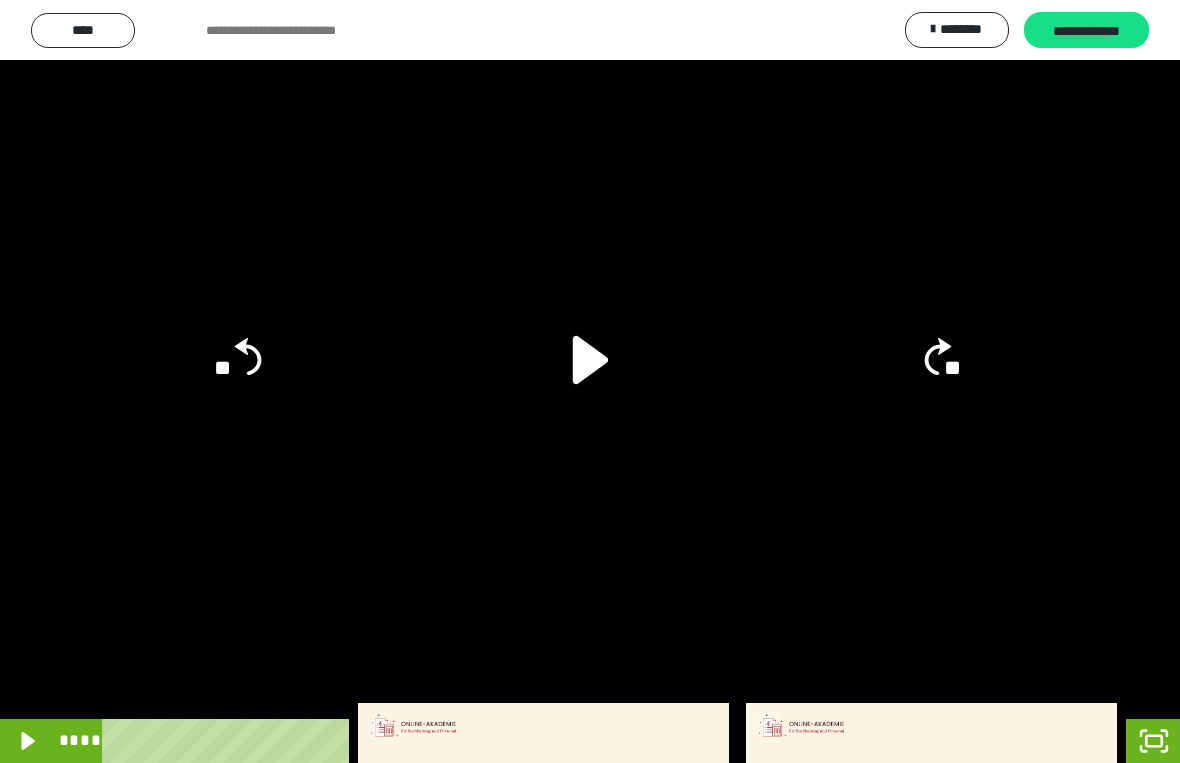 click on "**" 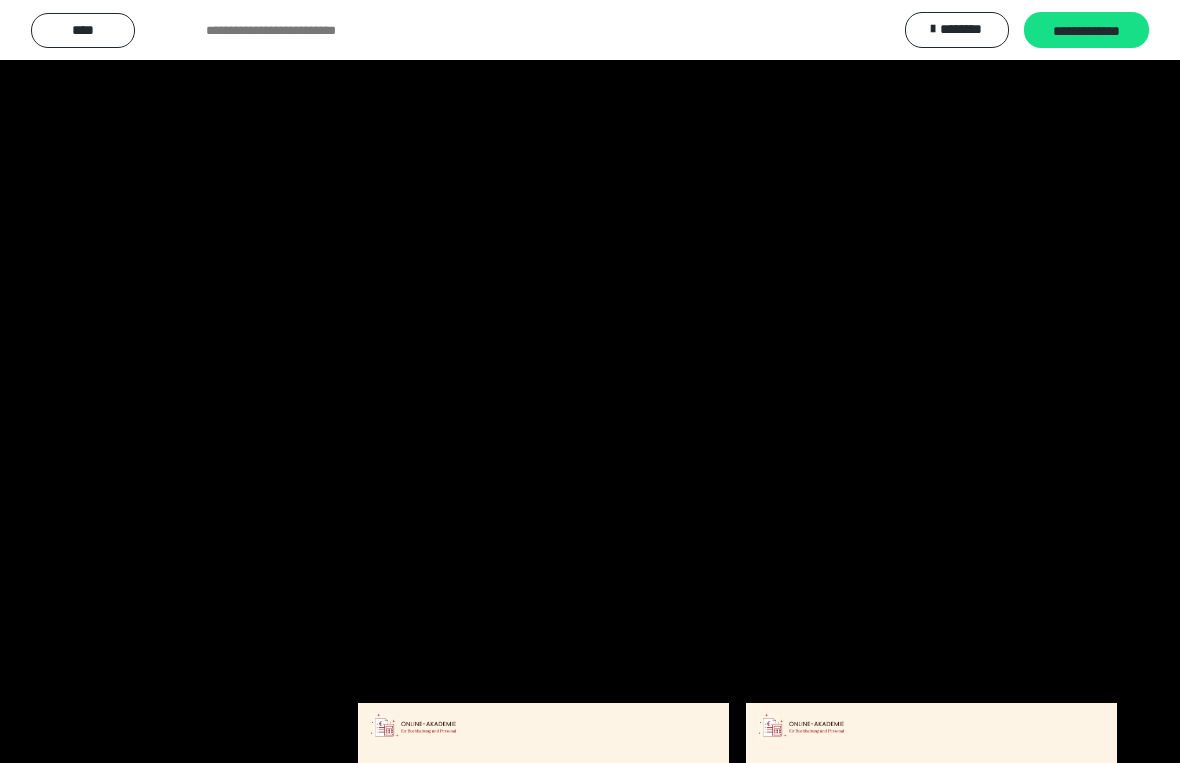 click at bounding box center [590, 381] 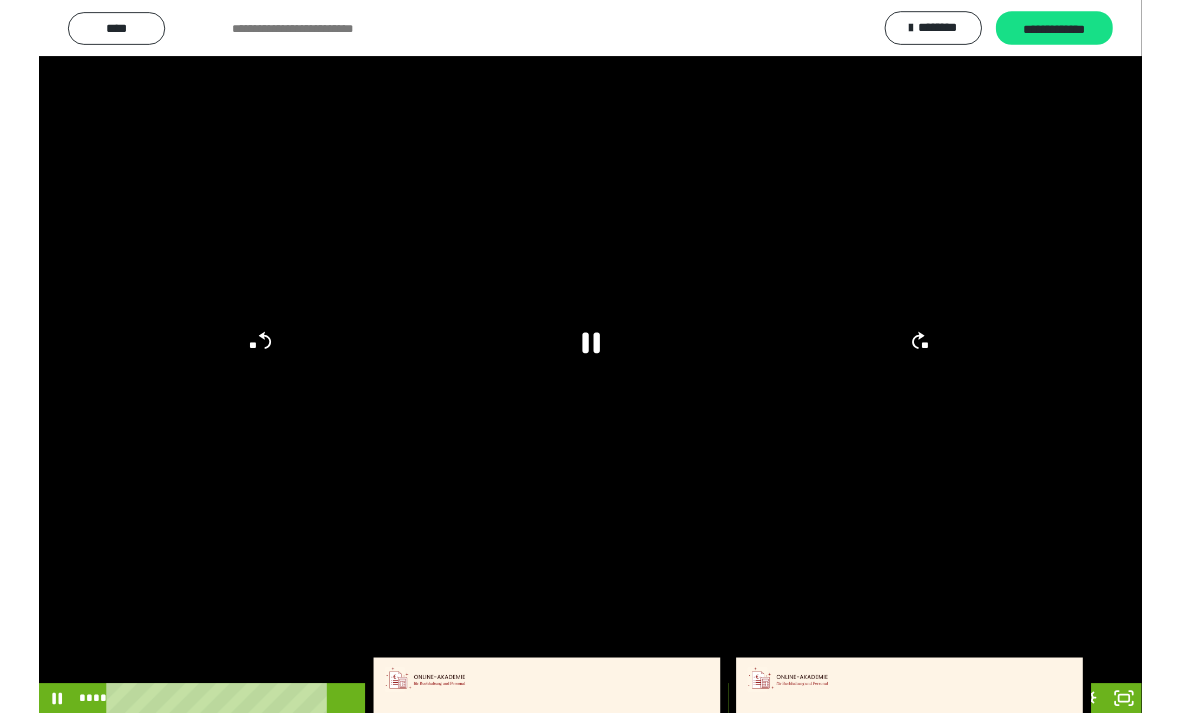 scroll, scrollTop: 320, scrollLeft: 0, axis: vertical 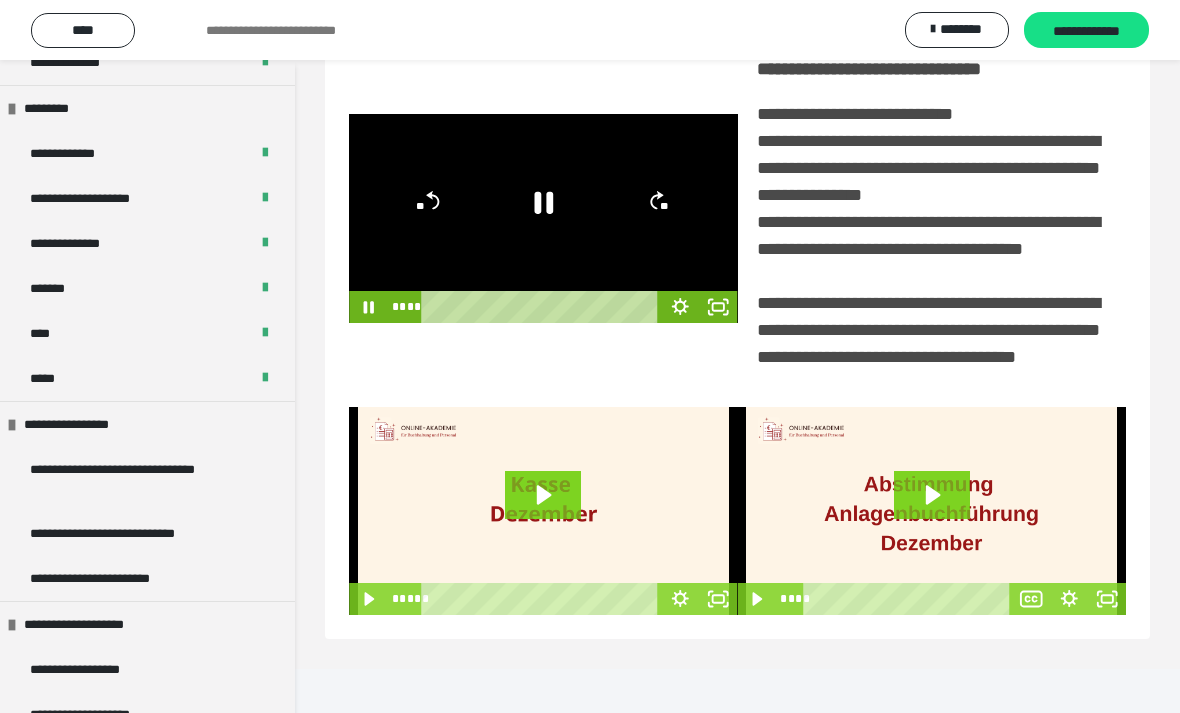 click 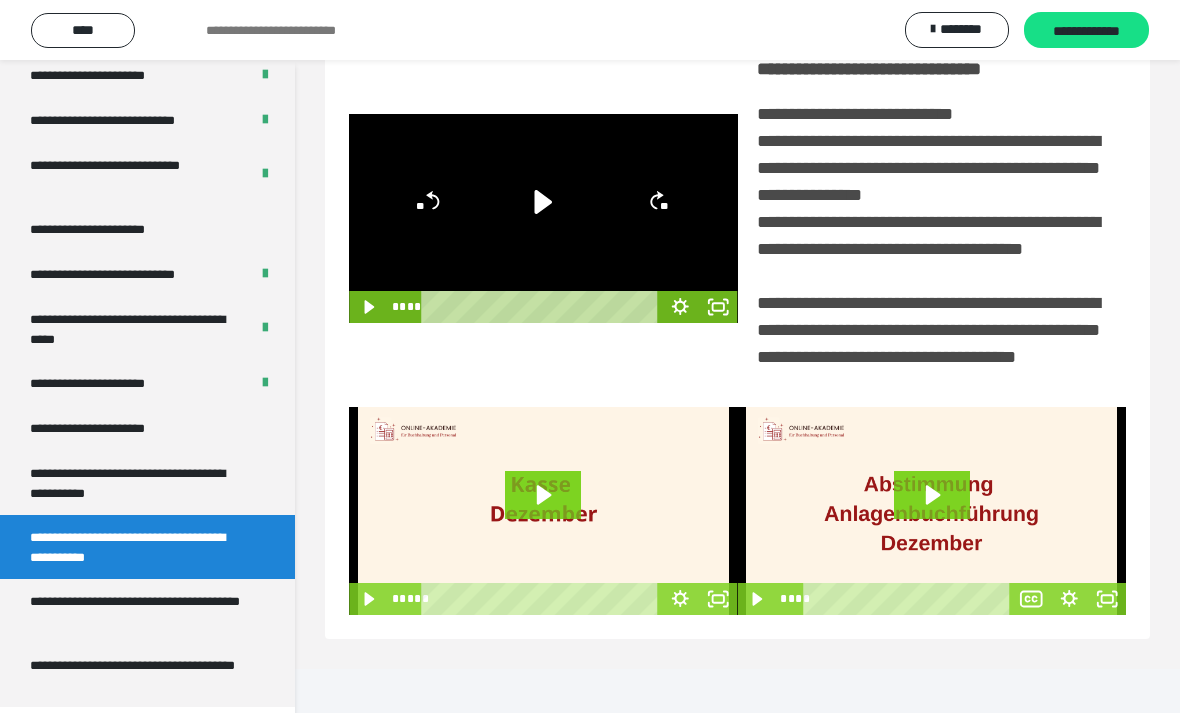 scroll, scrollTop: 3730, scrollLeft: 0, axis: vertical 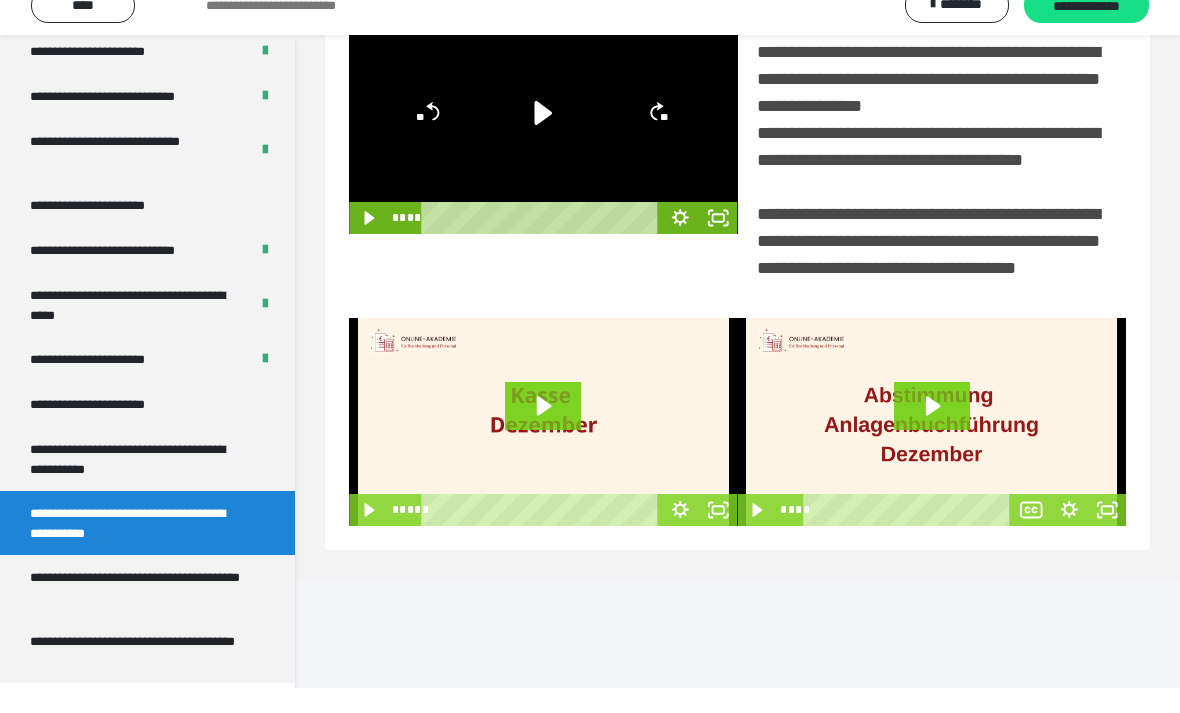 click on "**********" at bounding box center (139, 612) 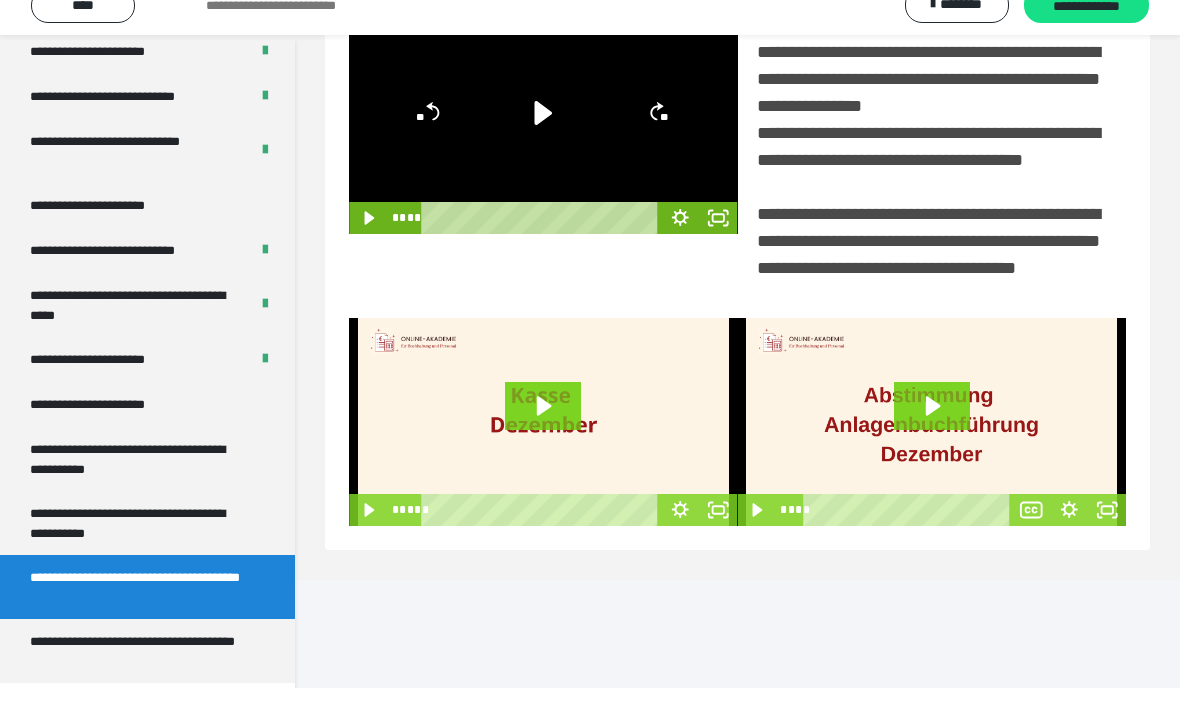 scroll, scrollTop: 124, scrollLeft: 0, axis: vertical 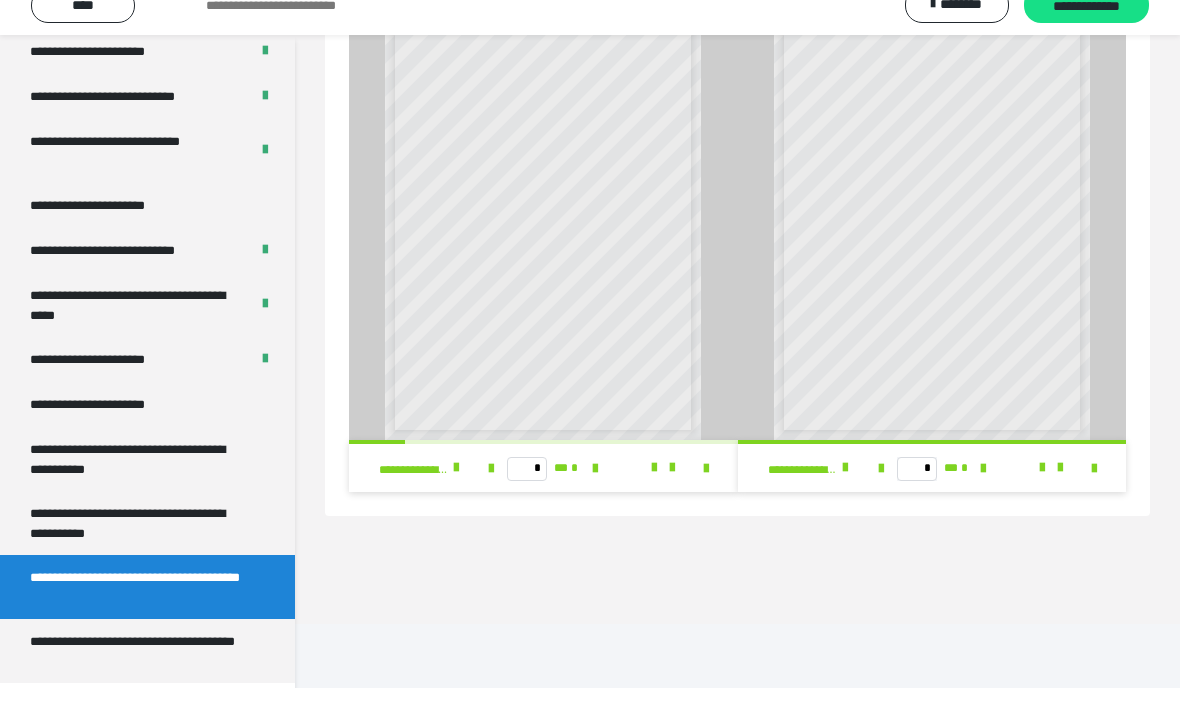 click on "**********" at bounding box center (413, 495) 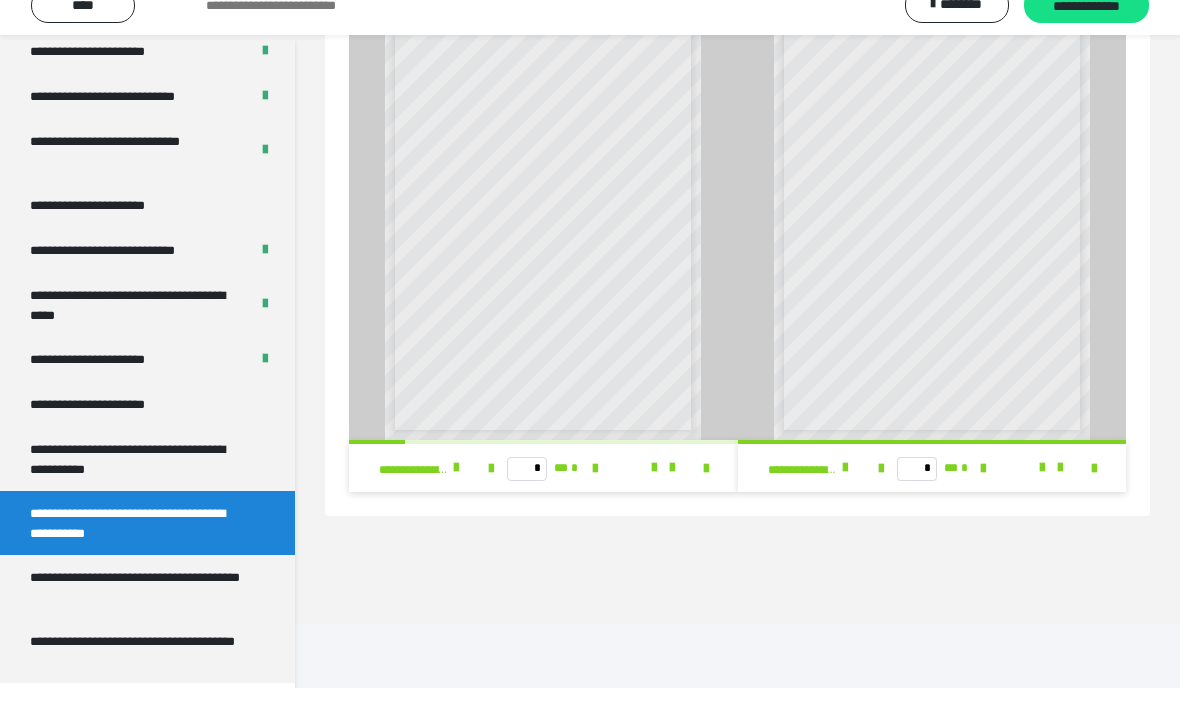 scroll, scrollTop: 149, scrollLeft: 0, axis: vertical 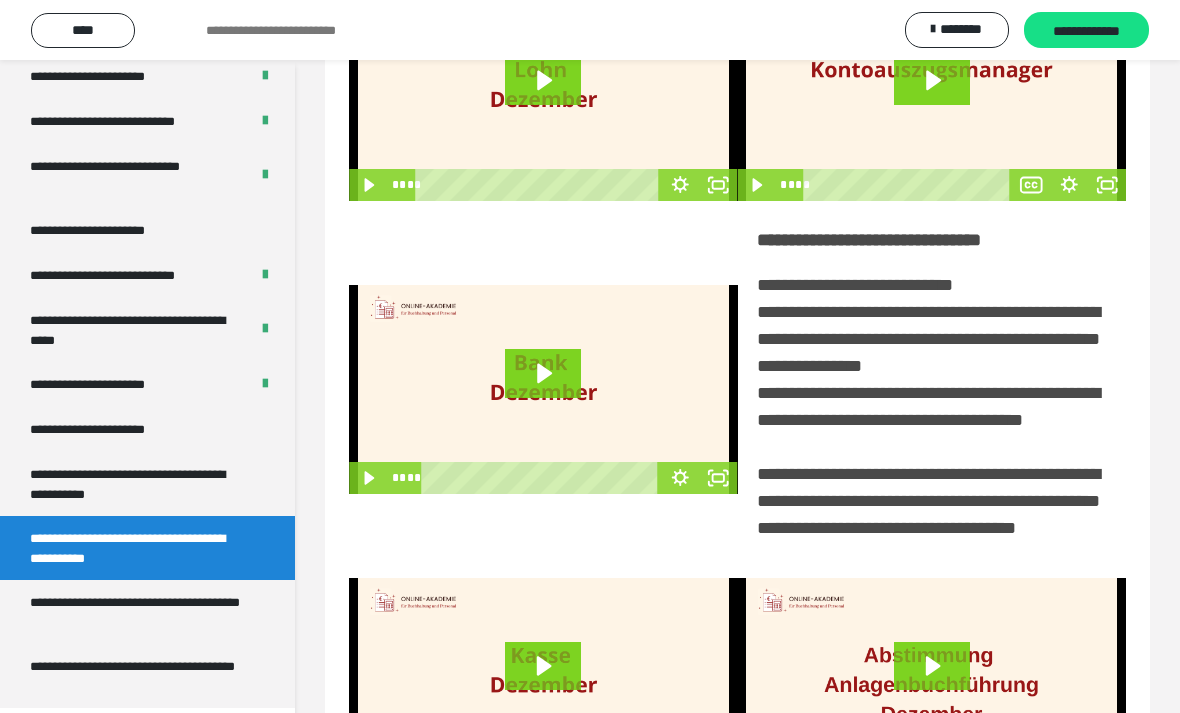 click 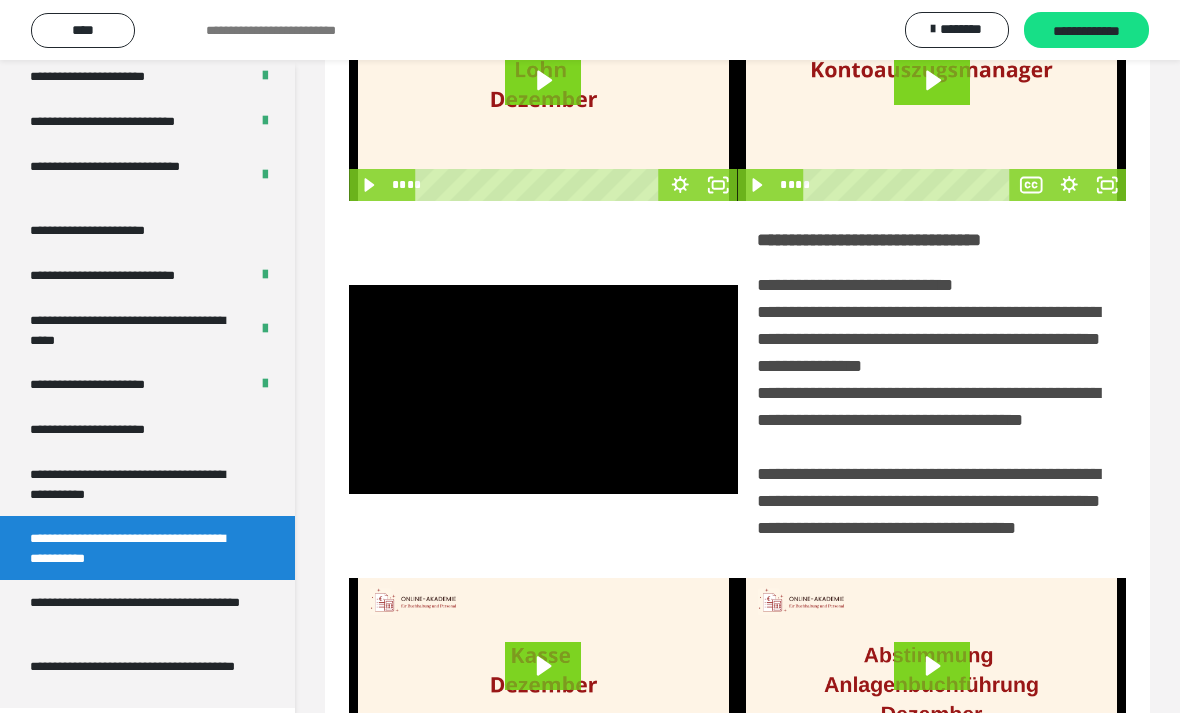 click at bounding box center (543, 389) 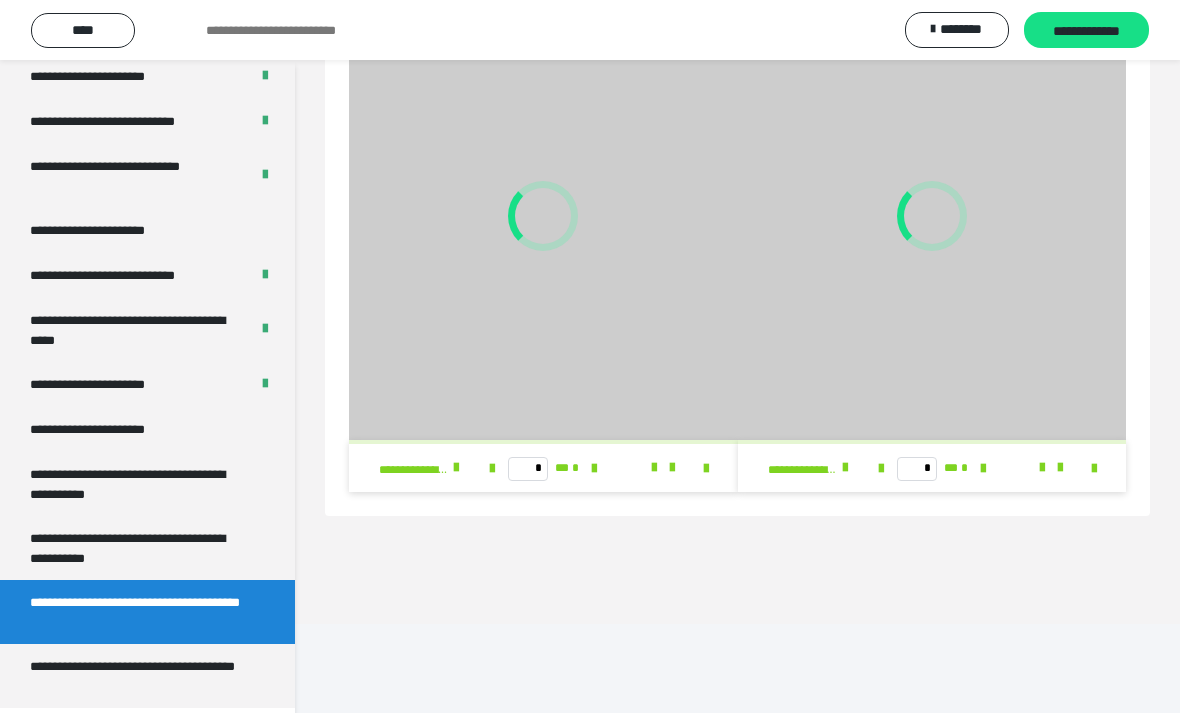 scroll, scrollTop: 124, scrollLeft: 0, axis: vertical 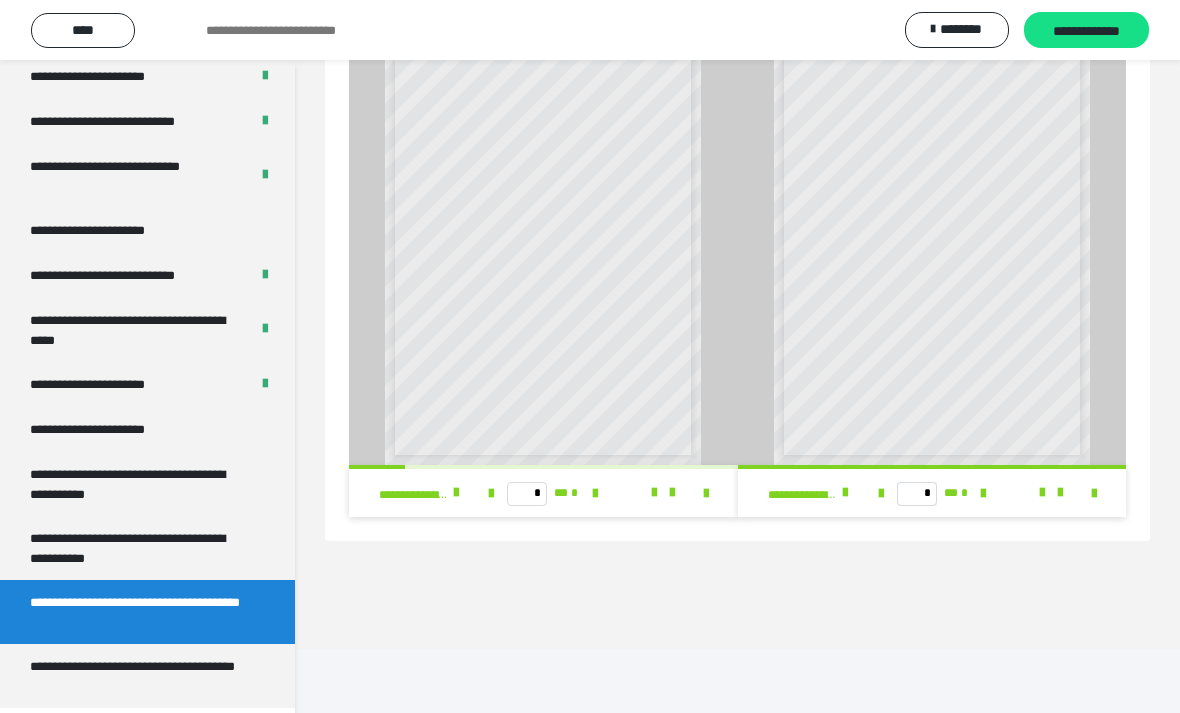 click at bounding box center (456, 493) 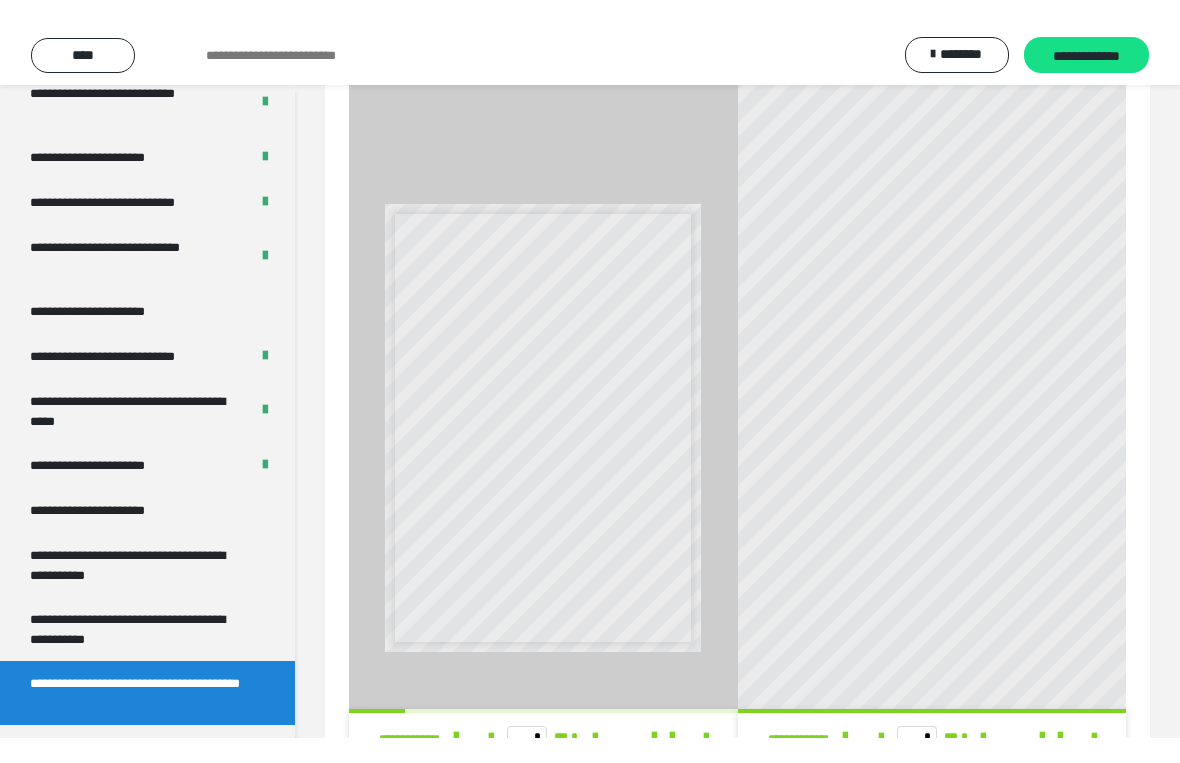 scroll, scrollTop: 24, scrollLeft: 0, axis: vertical 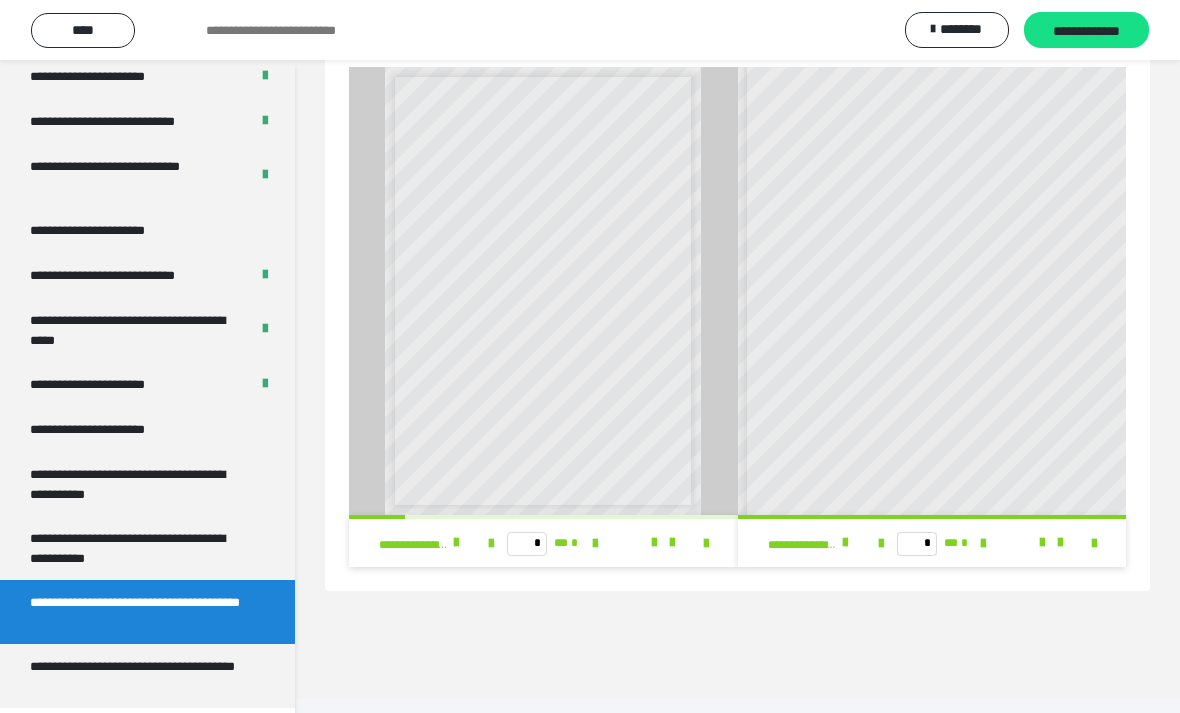 click on "**********" at bounding box center [139, 676] 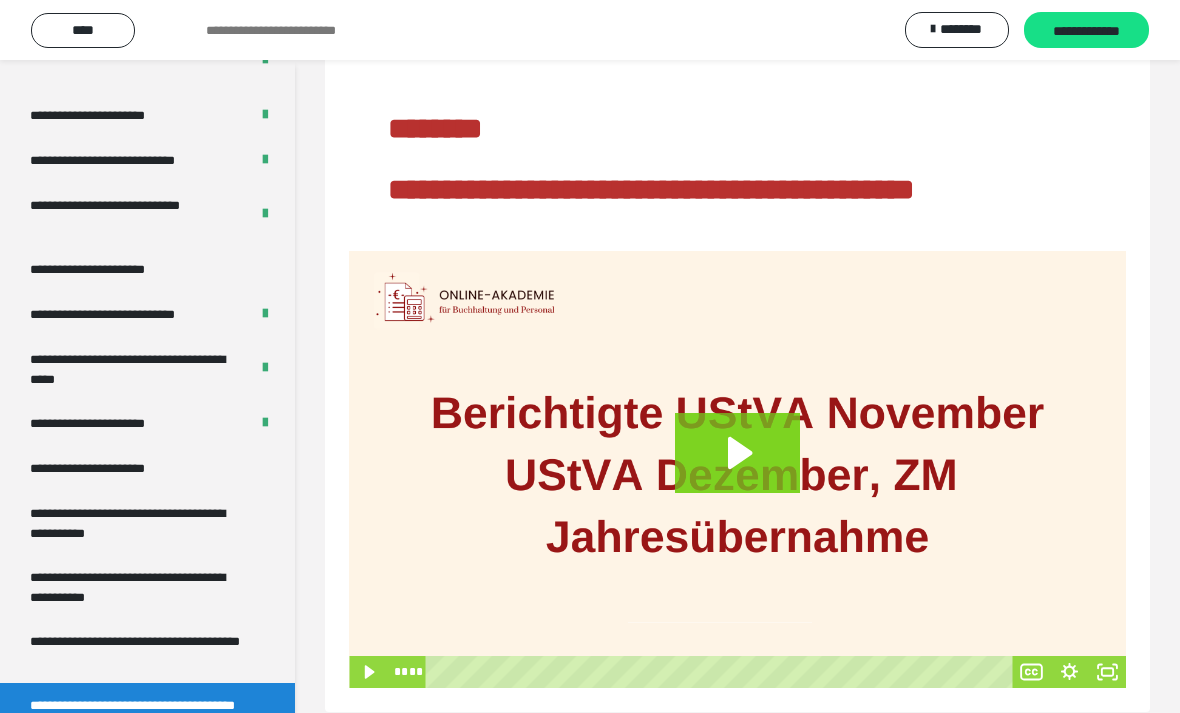 scroll, scrollTop: 110, scrollLeft: 0, axis: vertical 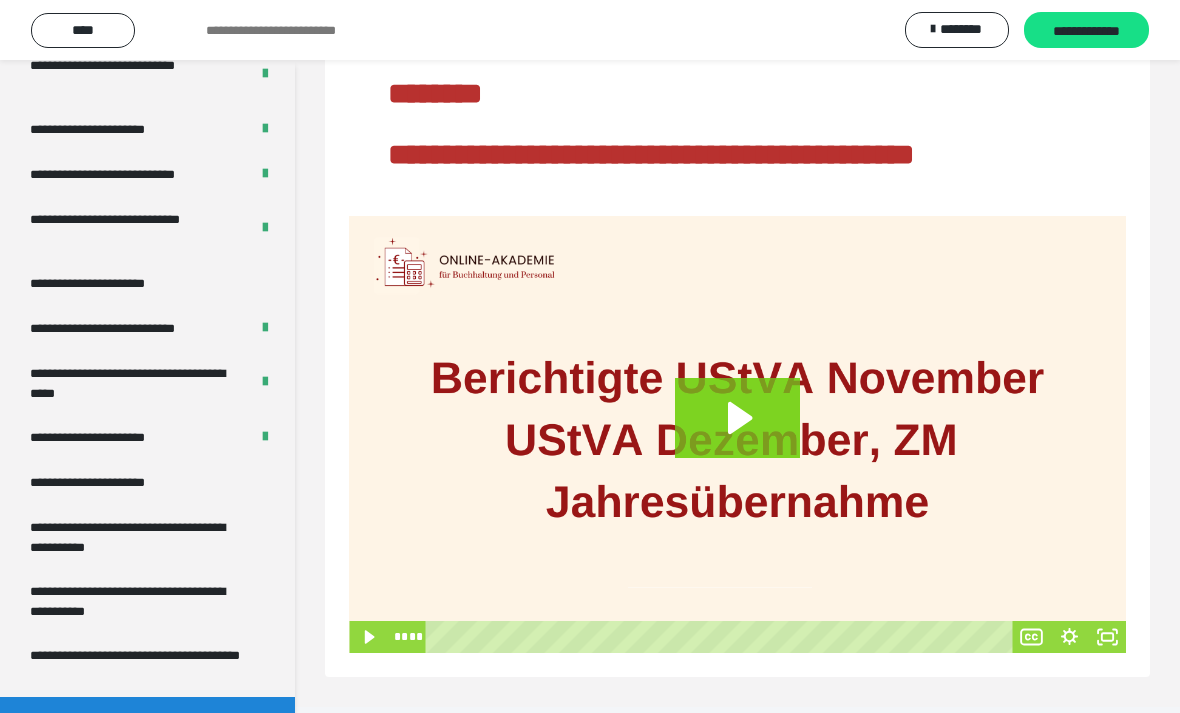 click 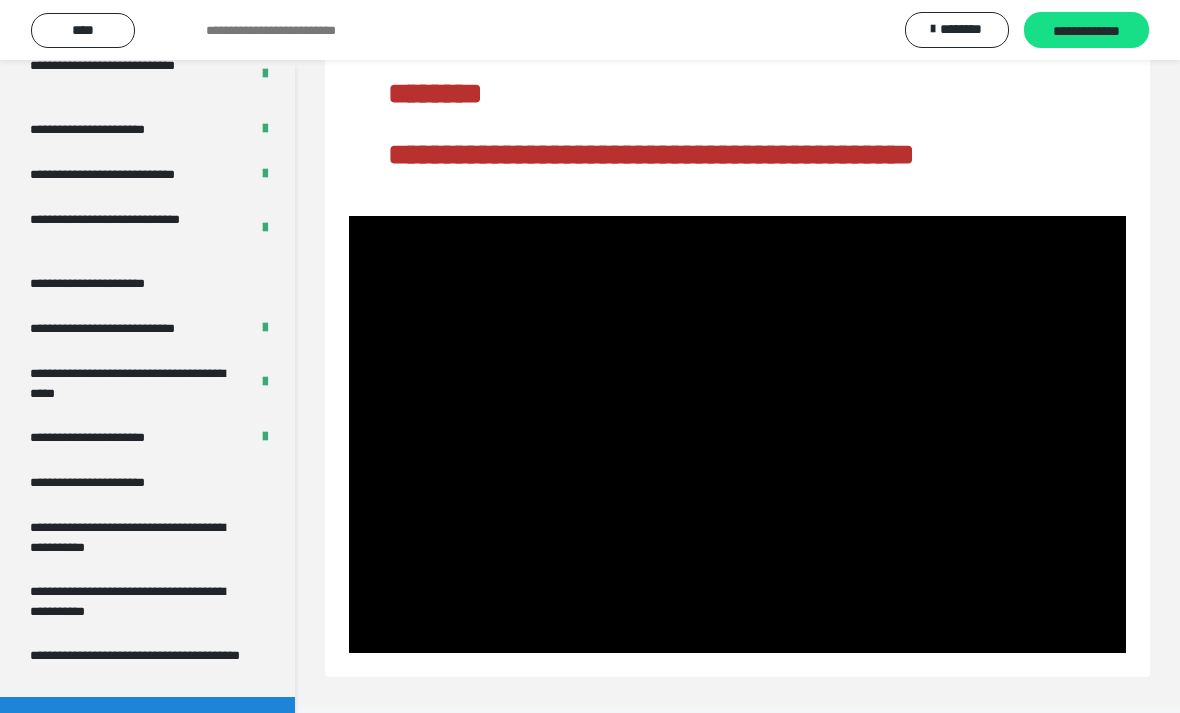 click at bounding box center (737, 434) 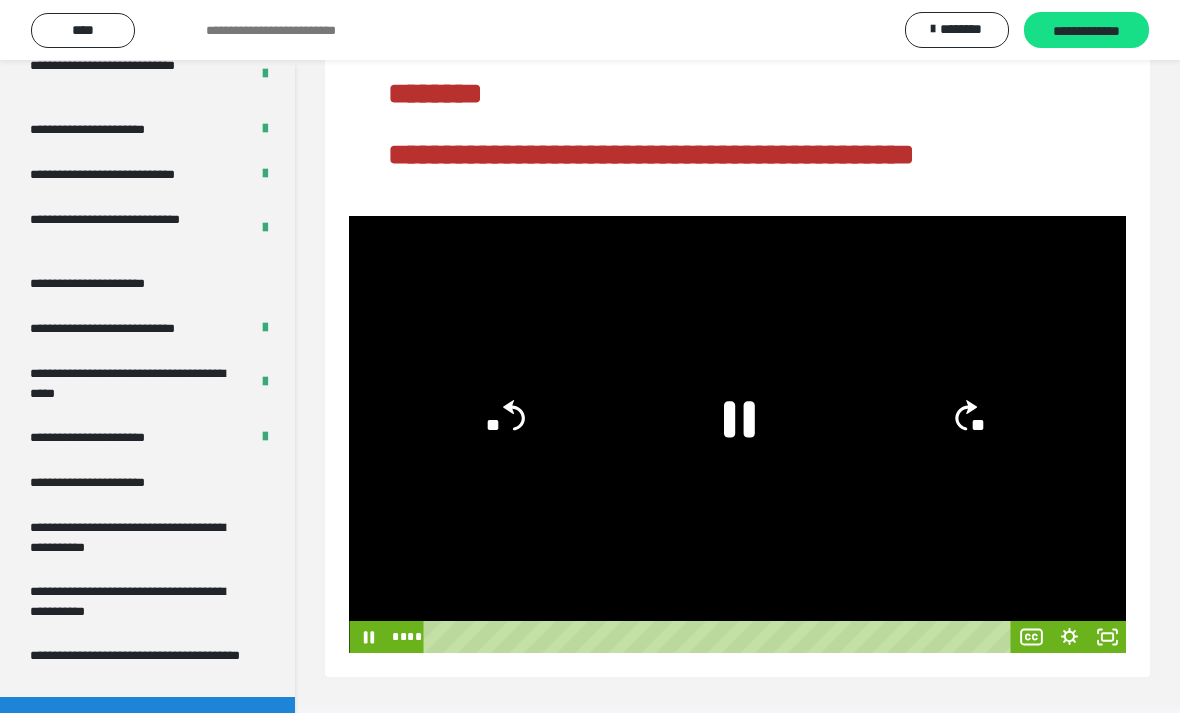 click 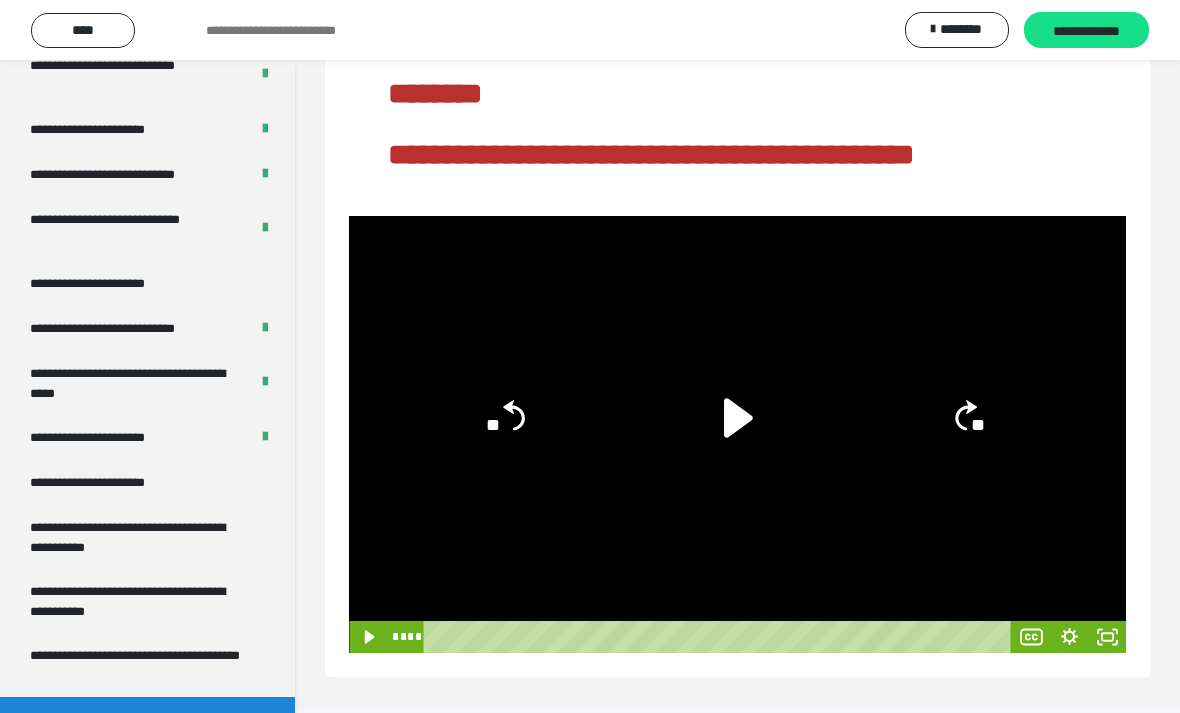click on "**********" at bounding box center (139, 665) 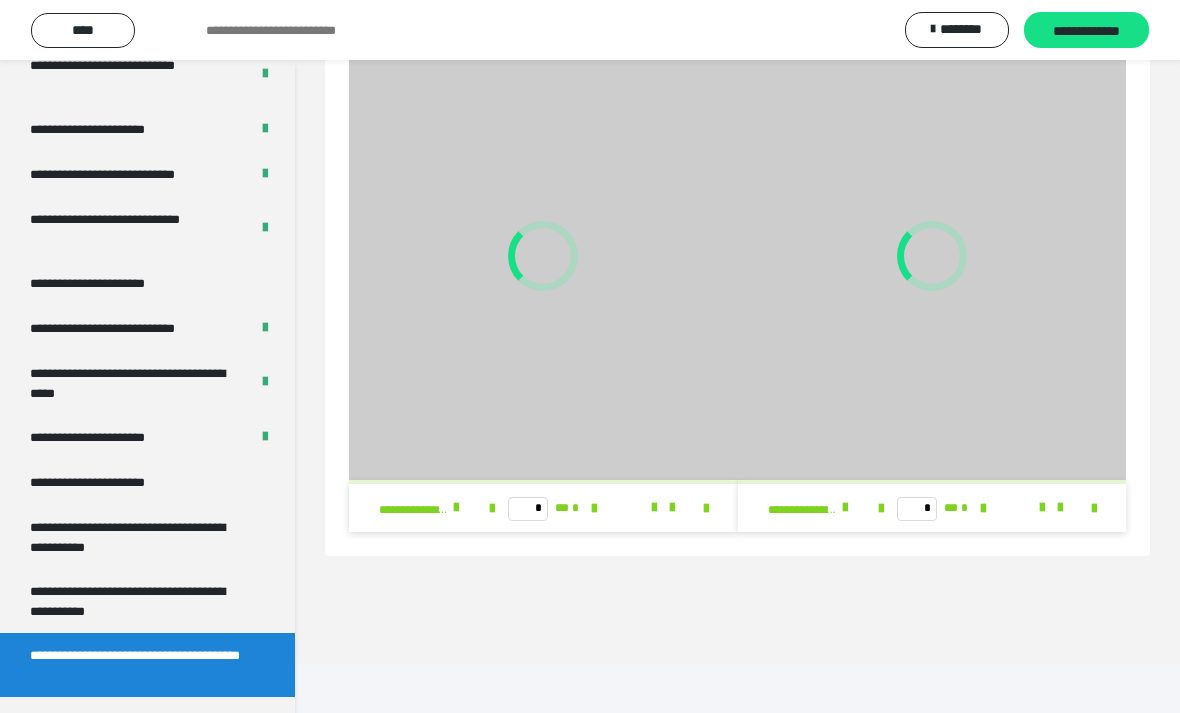 scroll, scrollTop: 85, scrollLeft: 0, axis: vertical 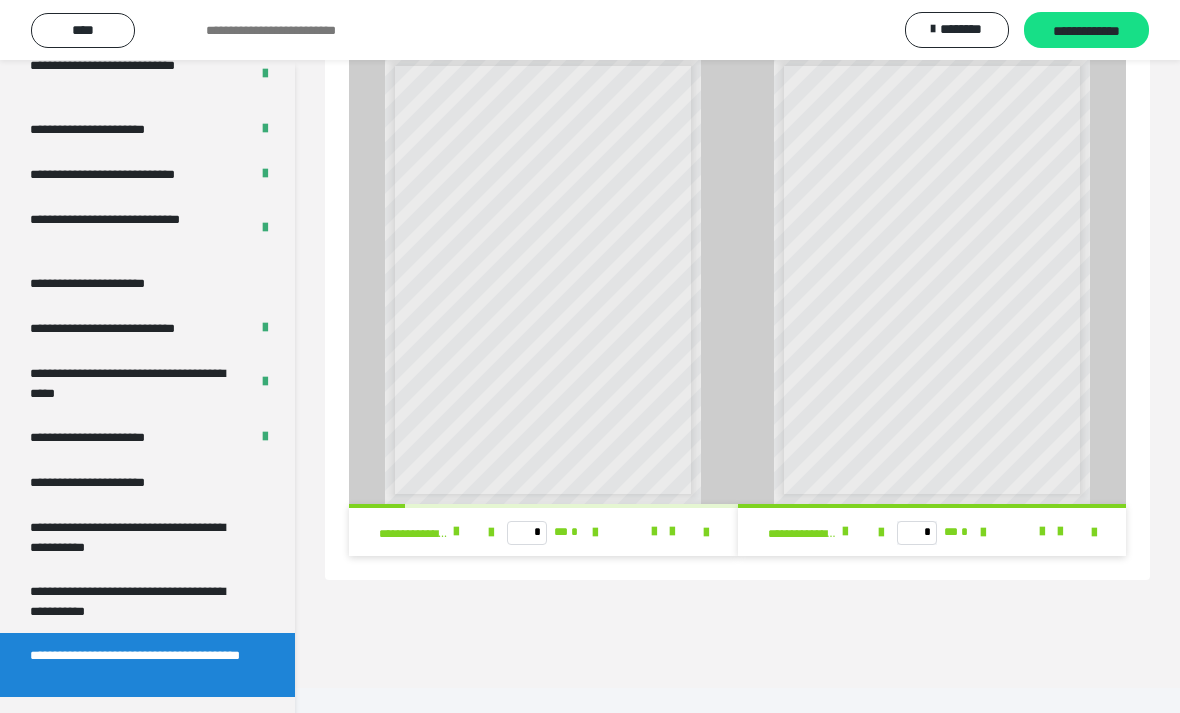 click on "**********" at bounding box center (147, 601) 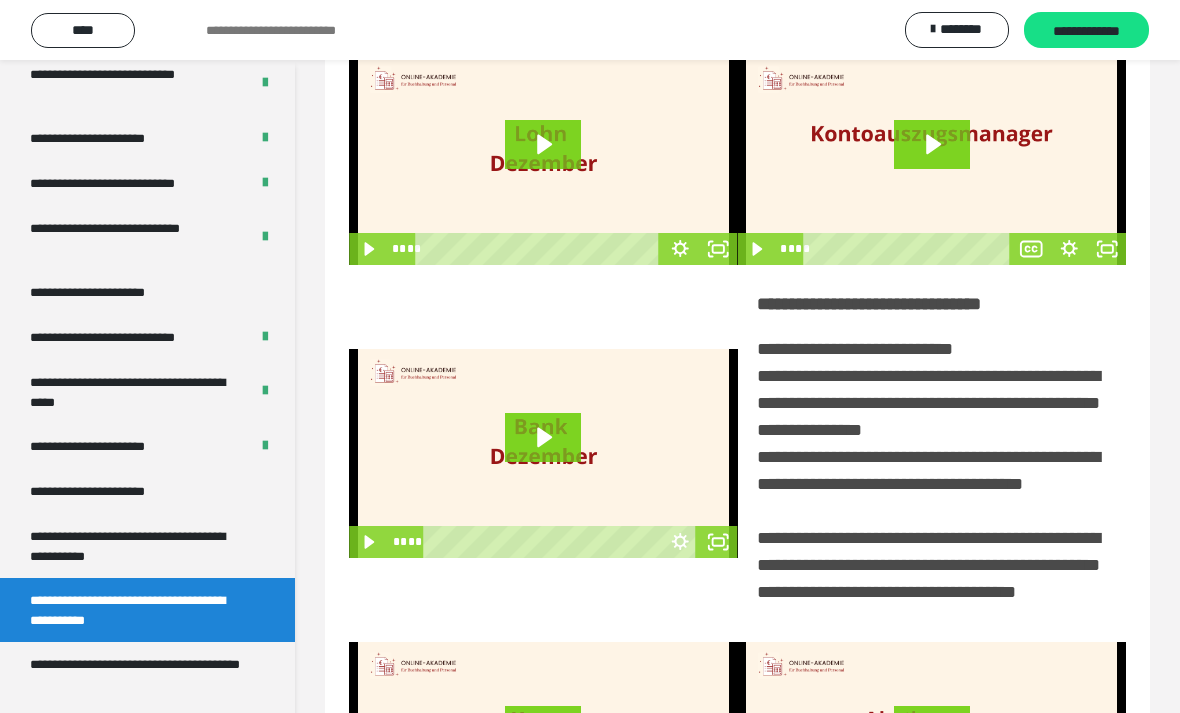 scroll, scrollTop: 3666, scrollLeft: 0, axis: vertical 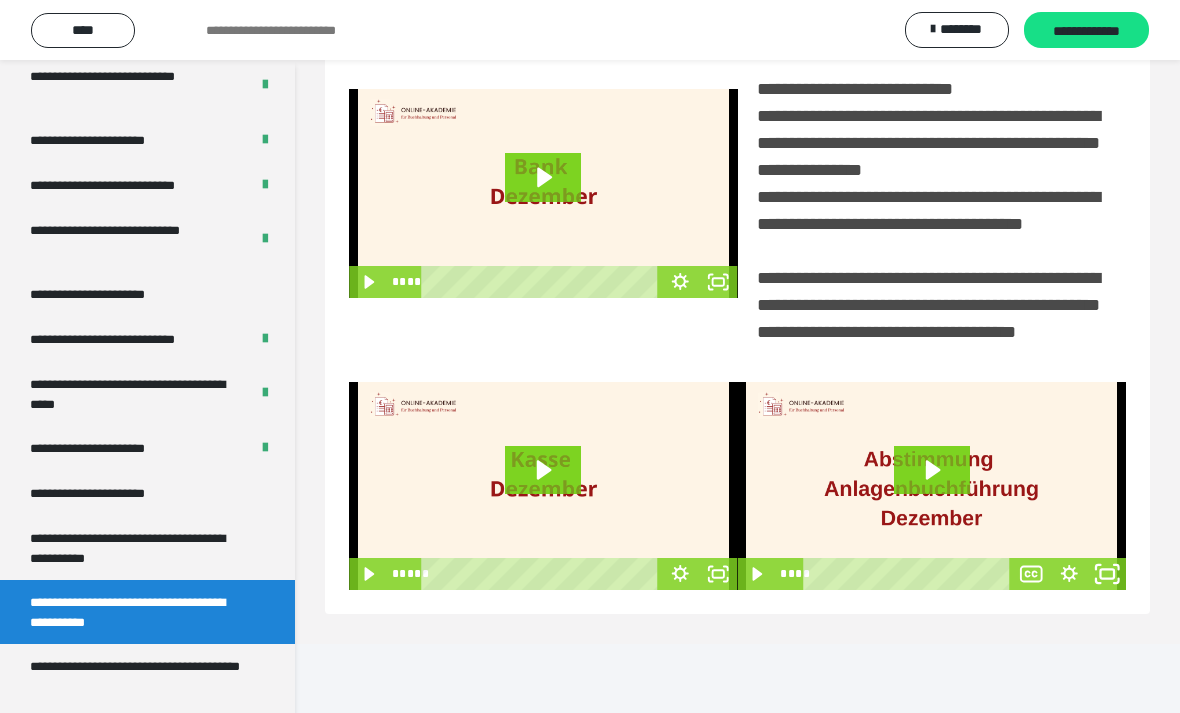 click 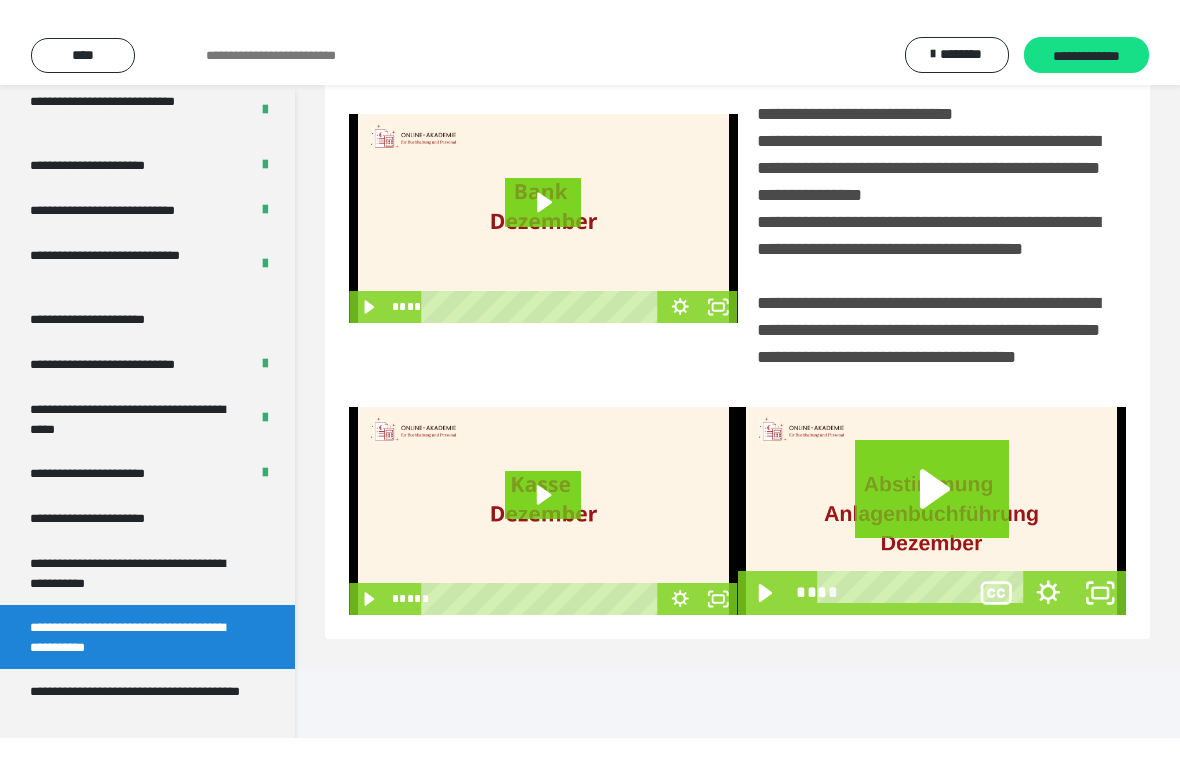 scroll, scrollTop: 24, scrollLeft: 0, axis: vertical 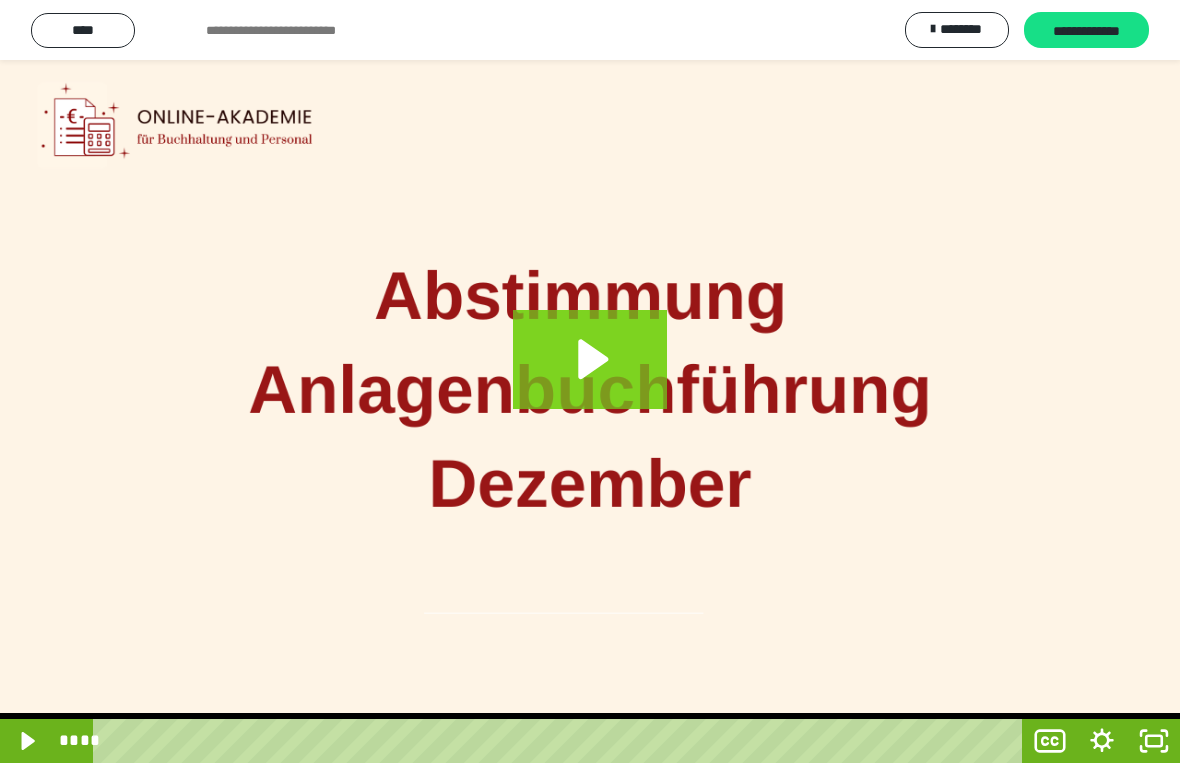 click 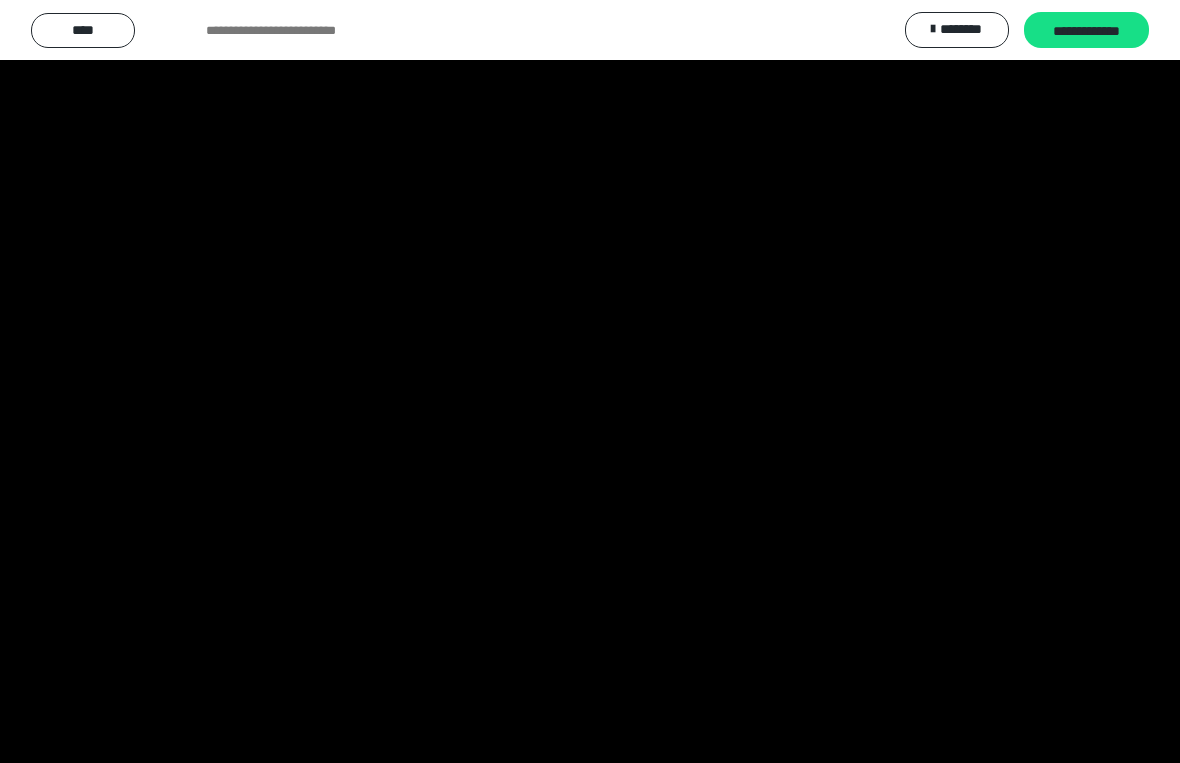 click at bounding box center [590, 381] 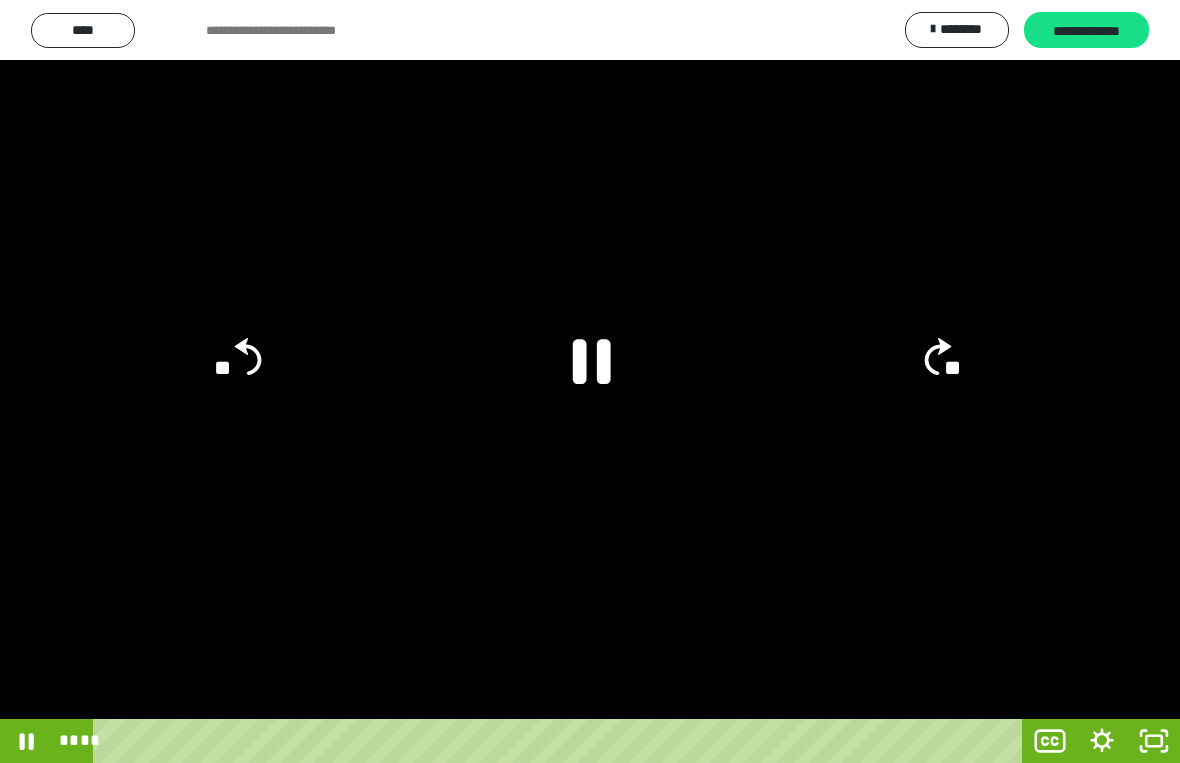 click 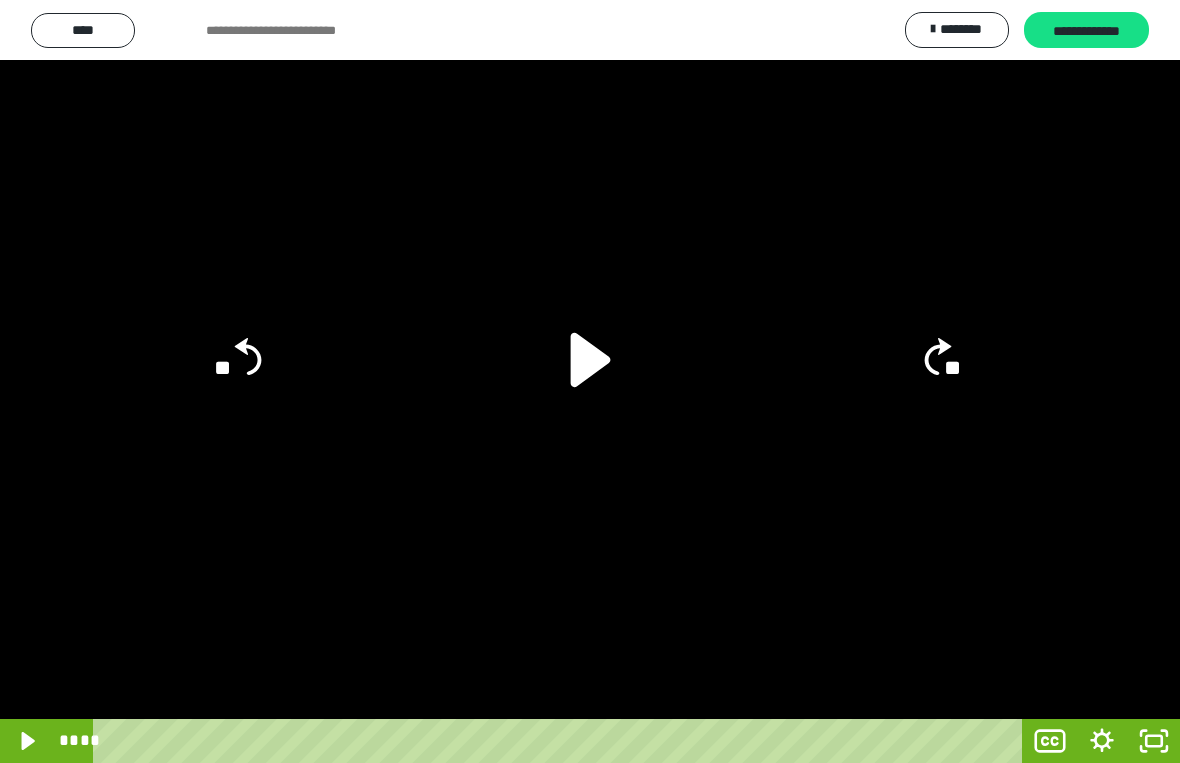 click 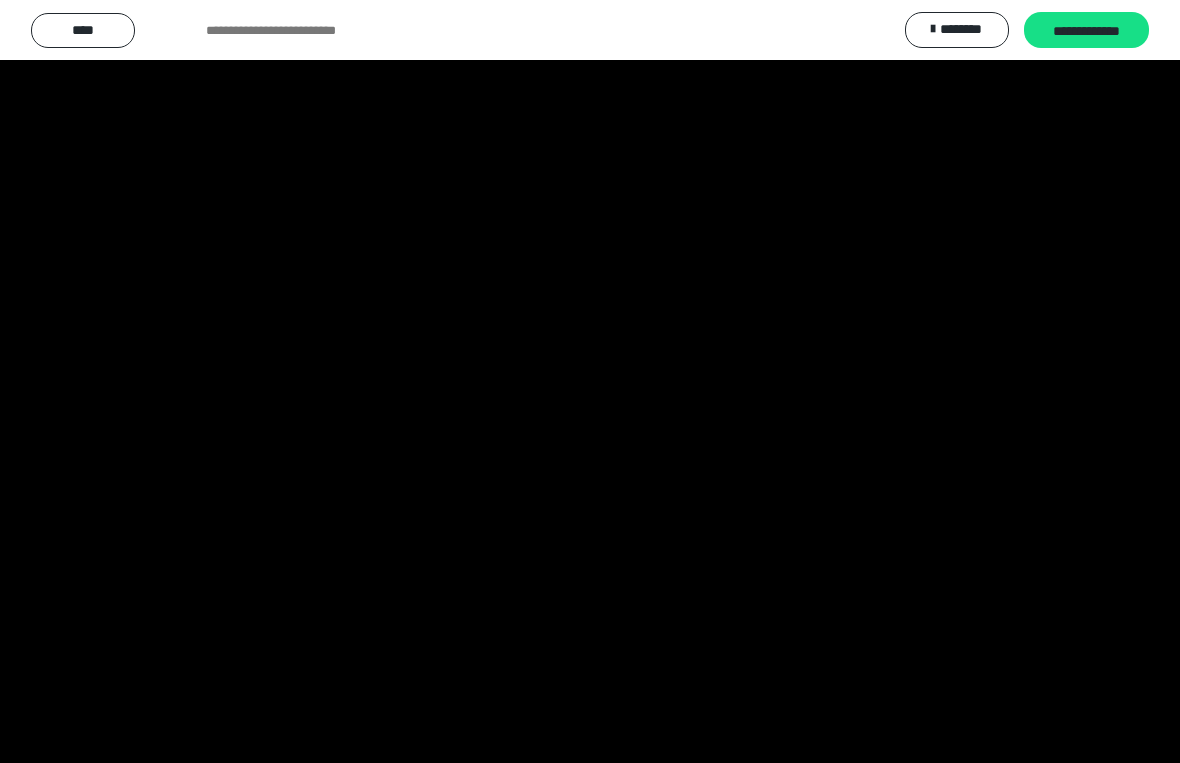 click at bounding box center (590, 381) 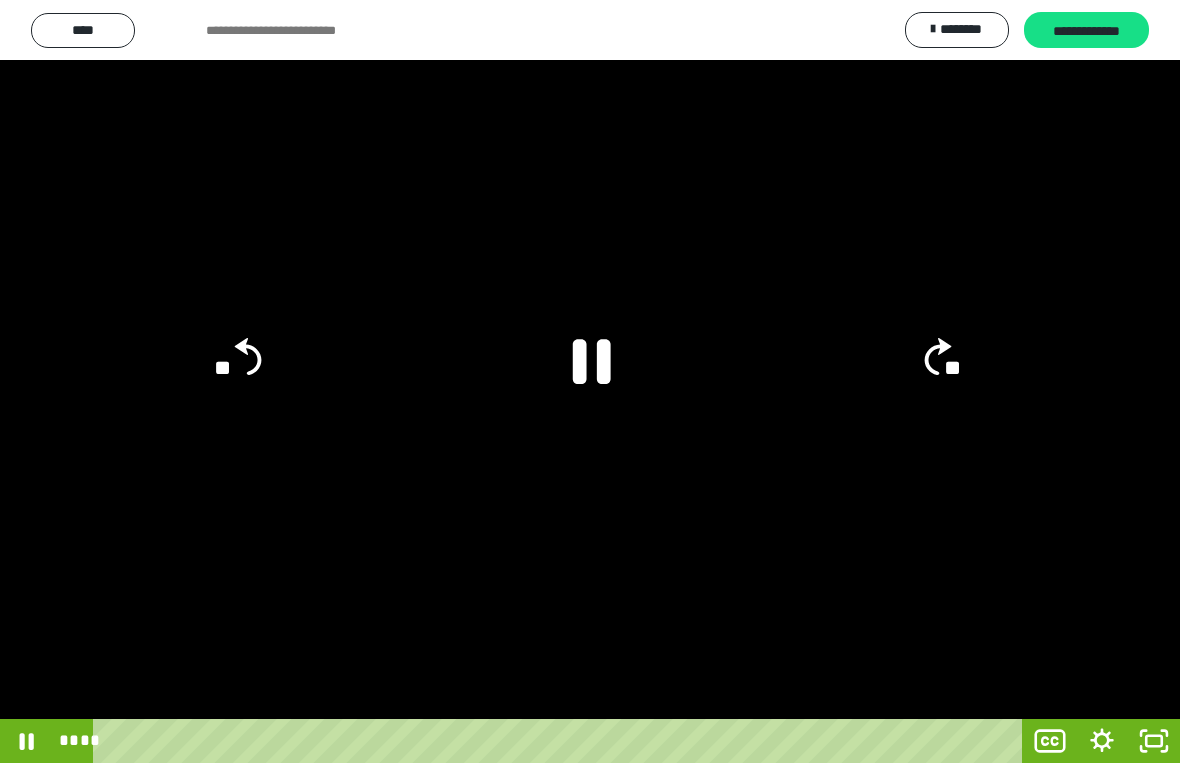 click 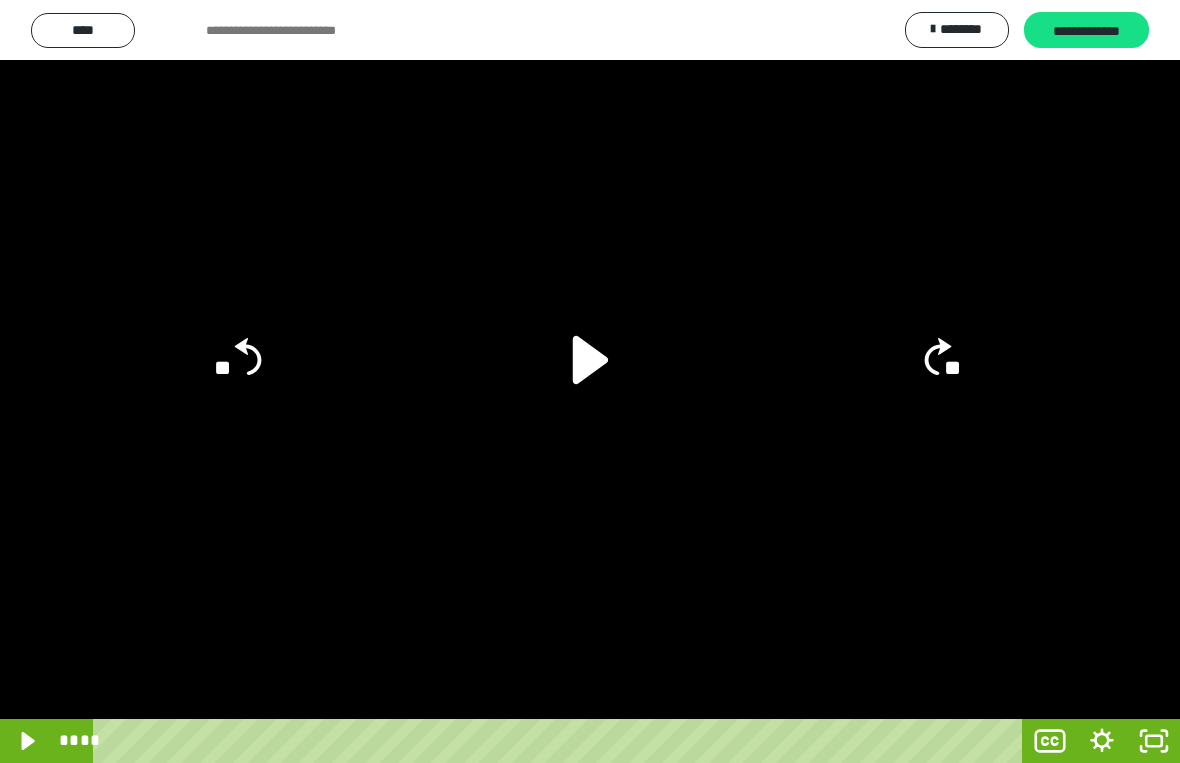 click 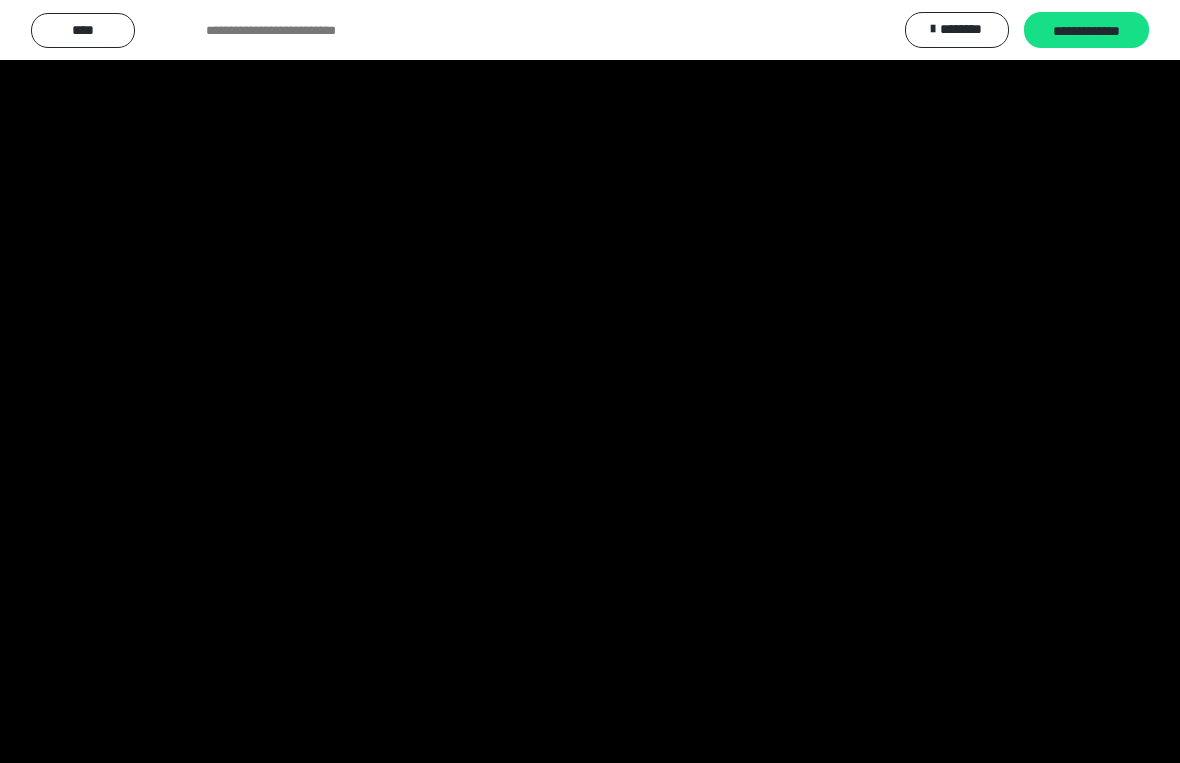 click at bounding box center (590, 381) 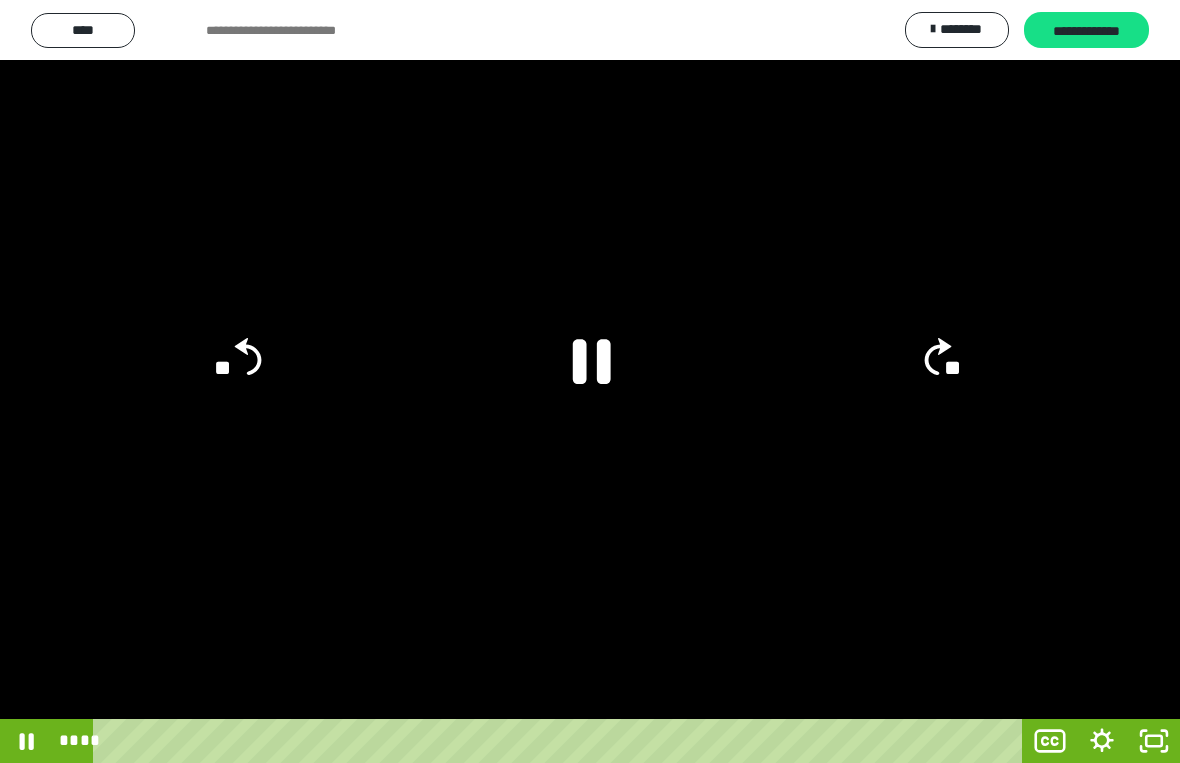 click 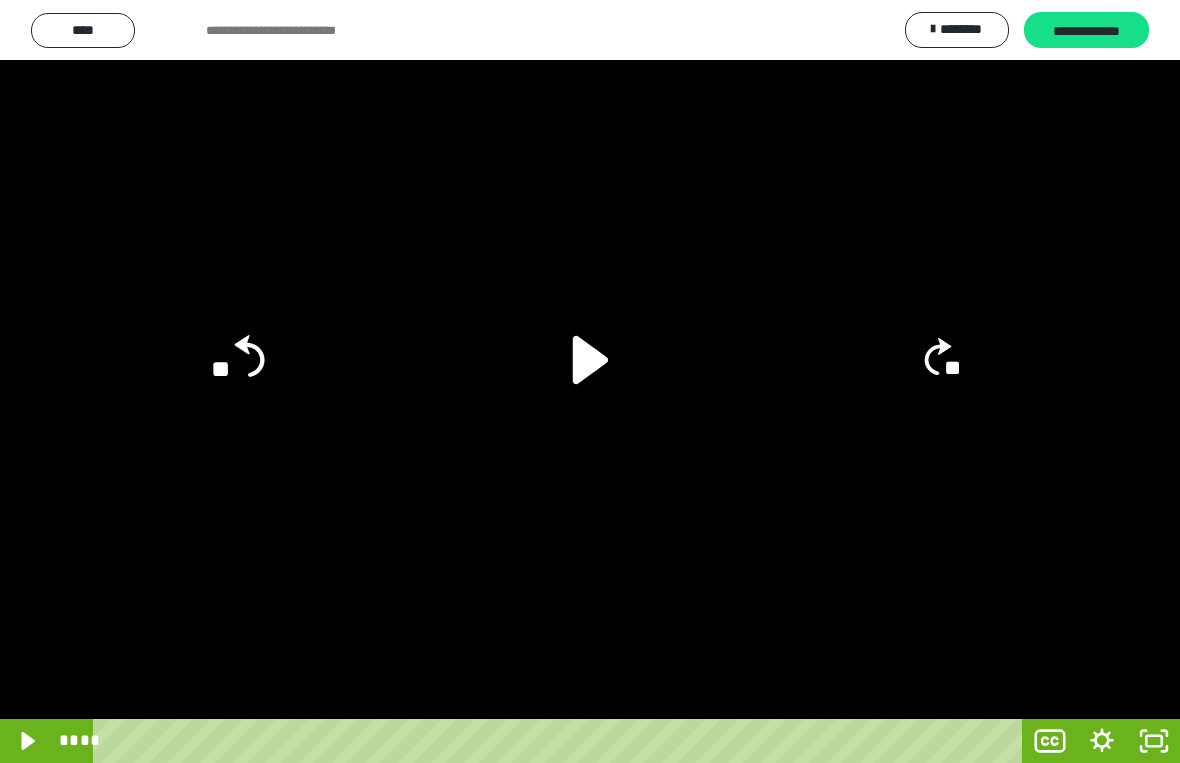 click on "**" 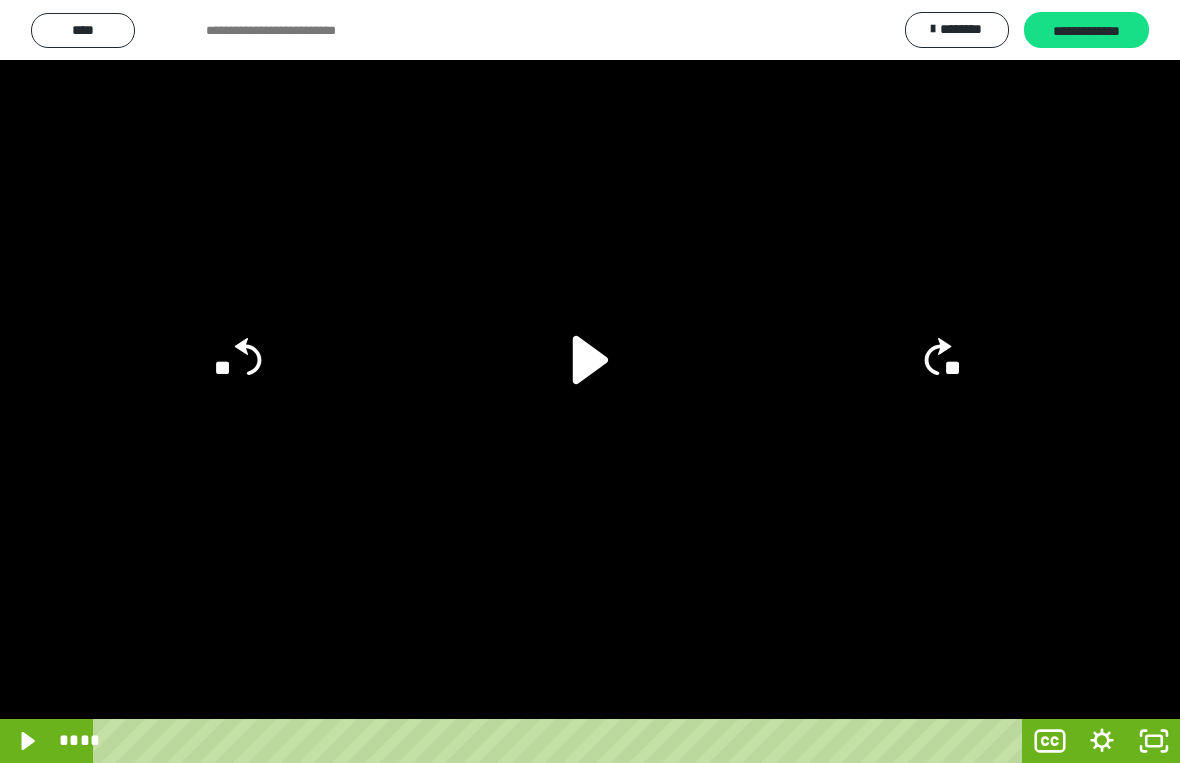 click 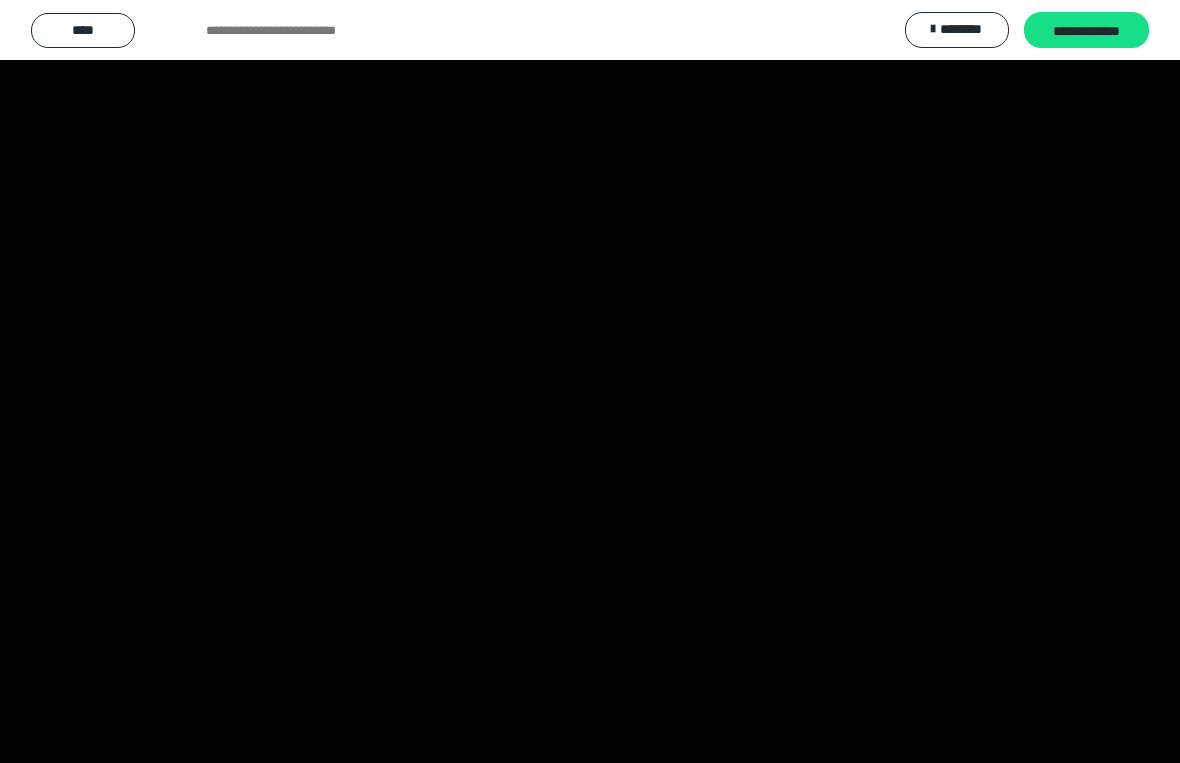 click at bounding box center [590, 381] 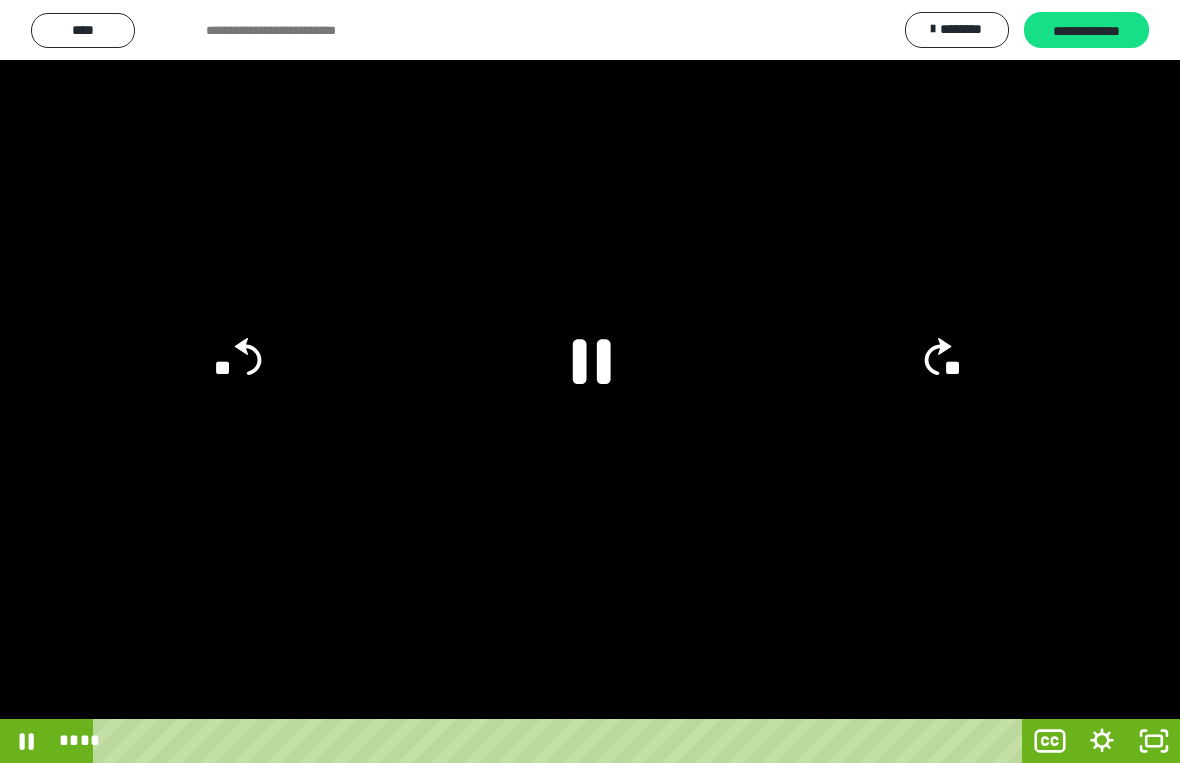 click 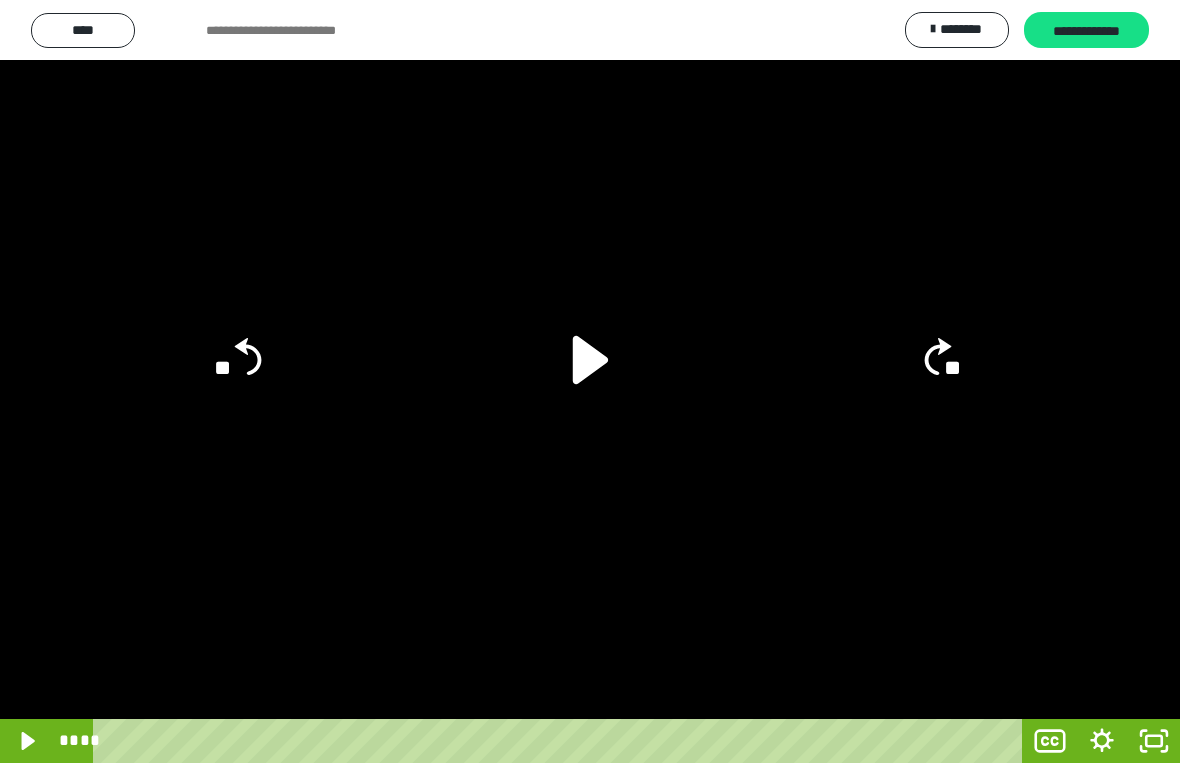 click 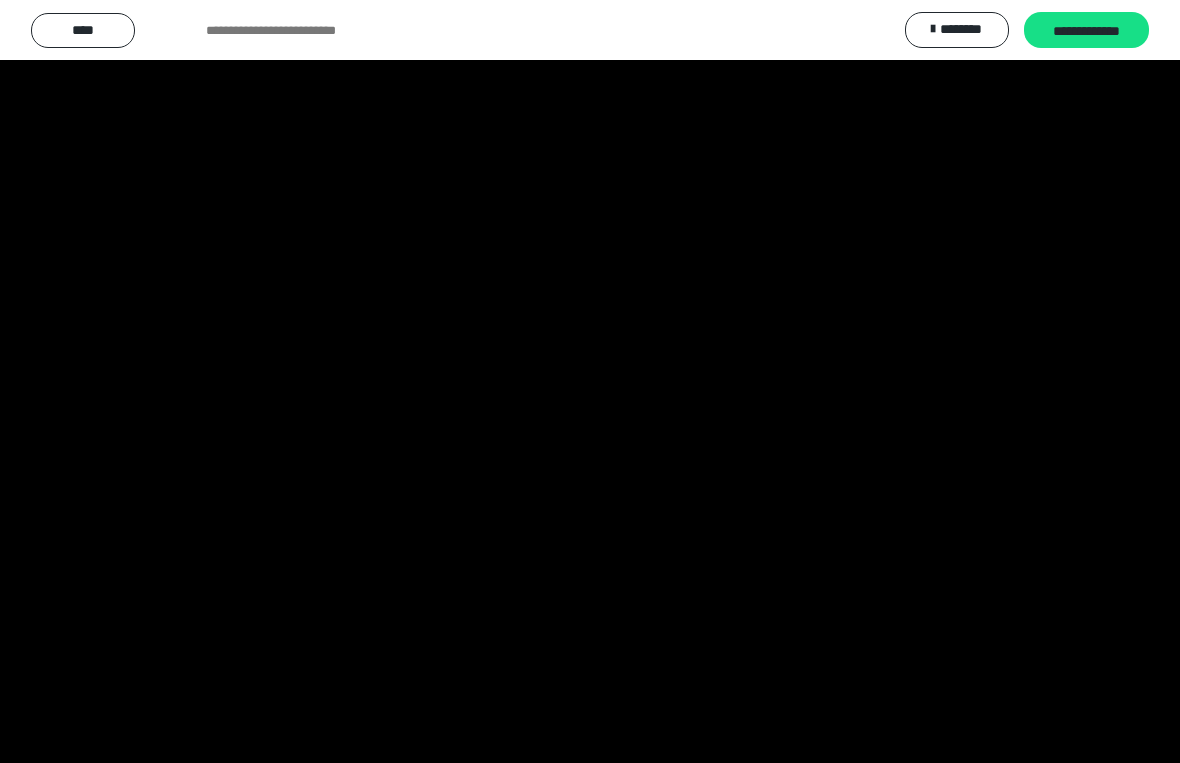 click at bounding box center (590, 381) 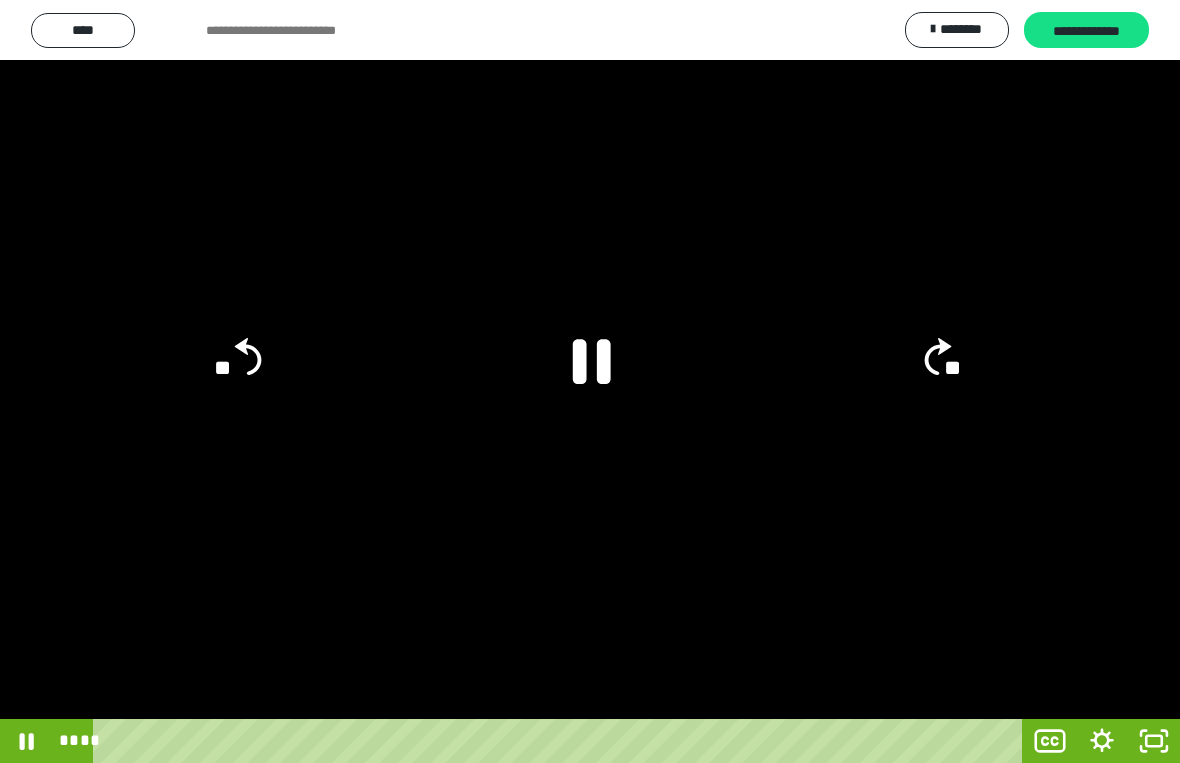 click on "**" 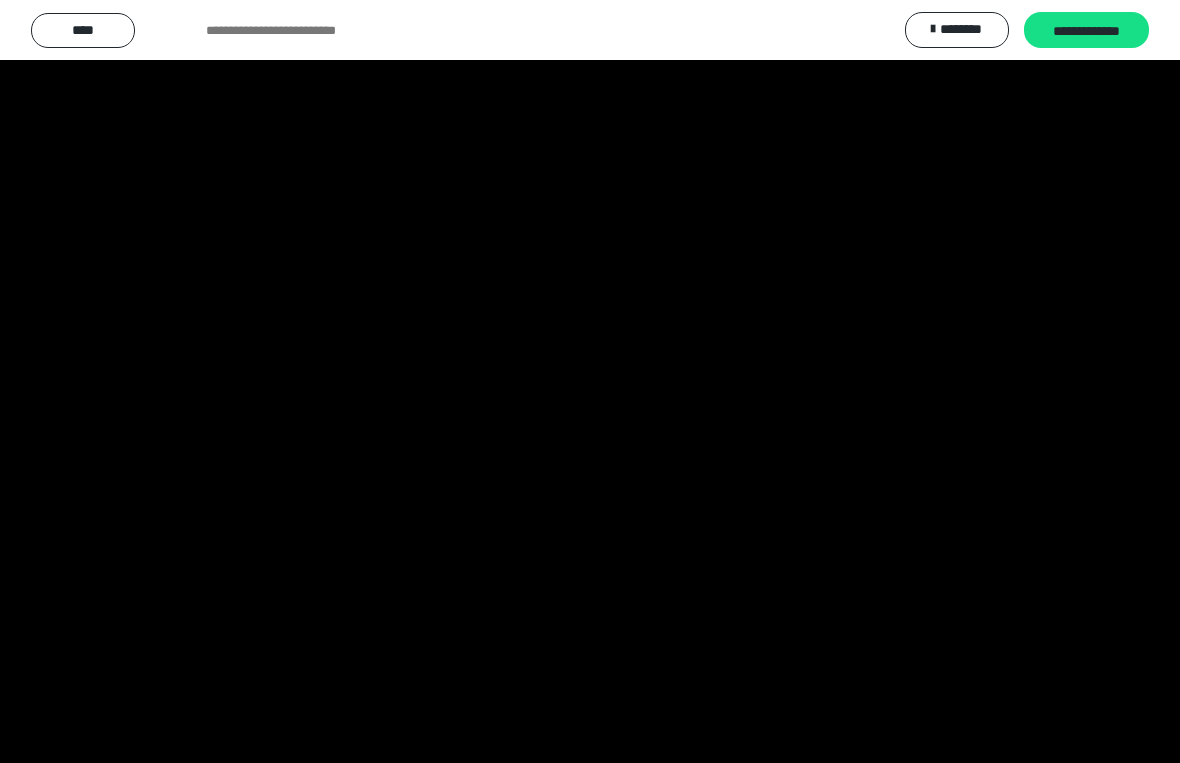 click at bounding box center [590, 381] 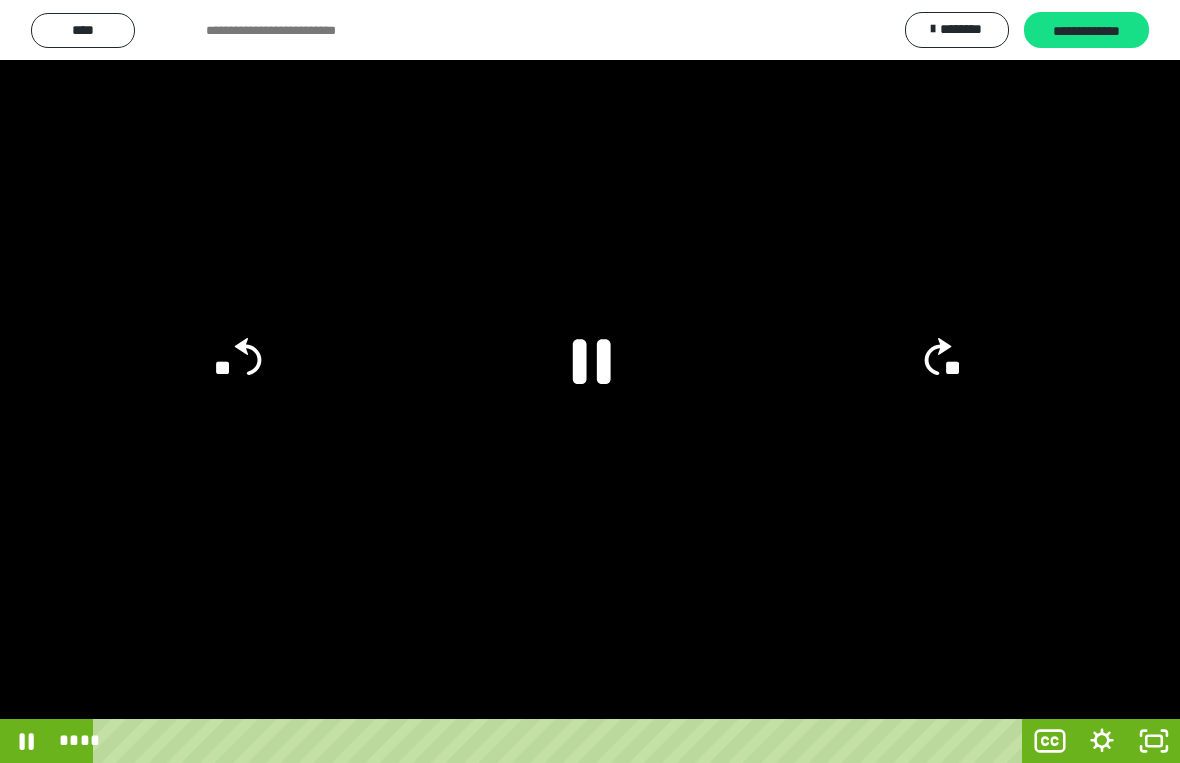 click 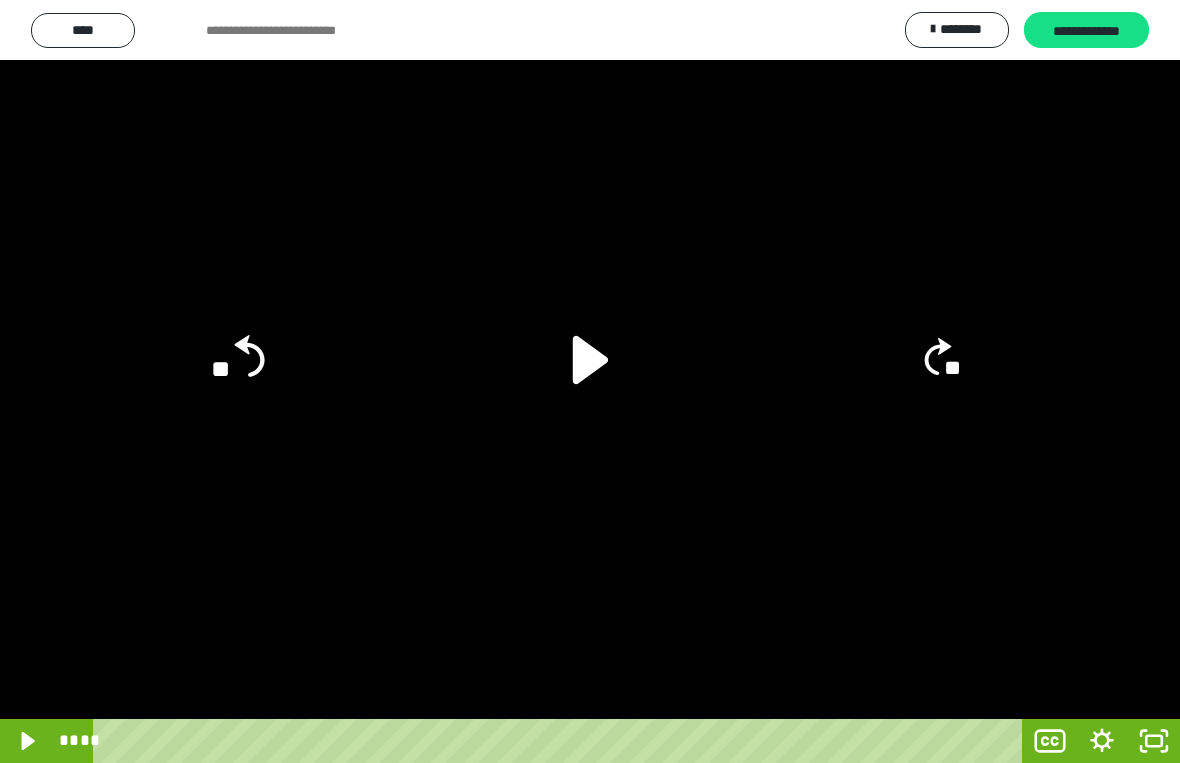 click on "**" 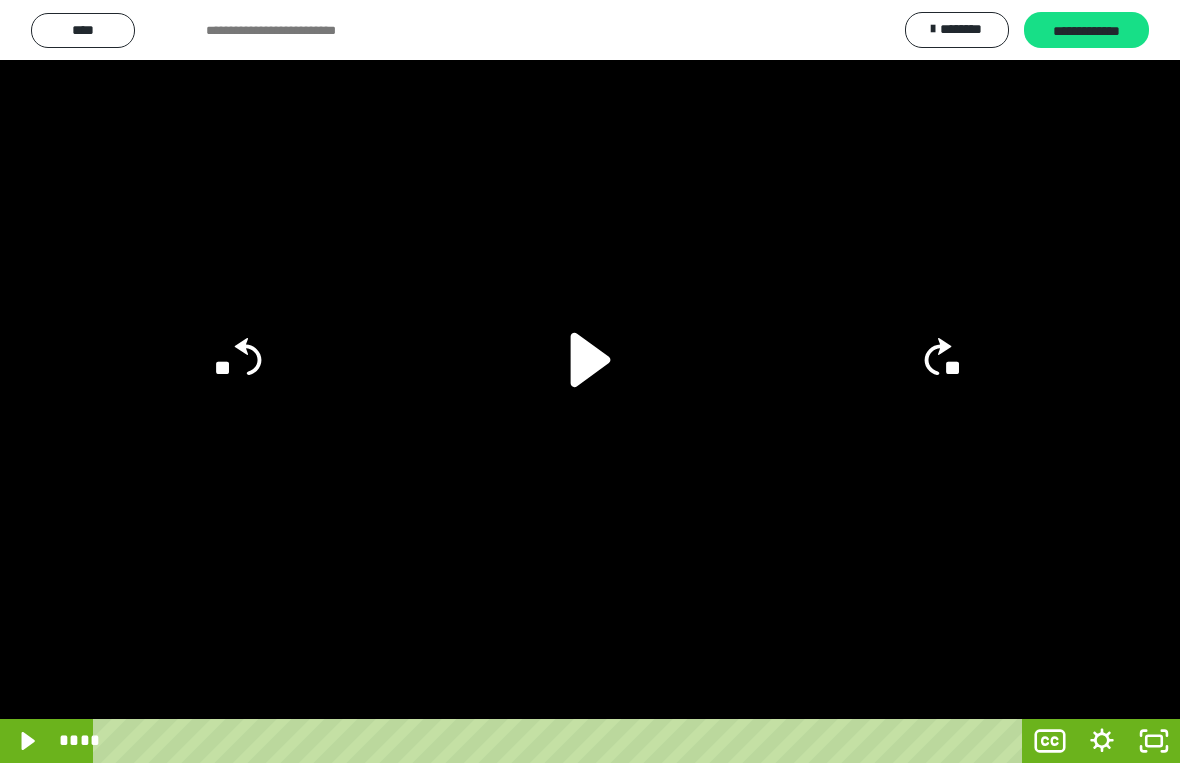 click 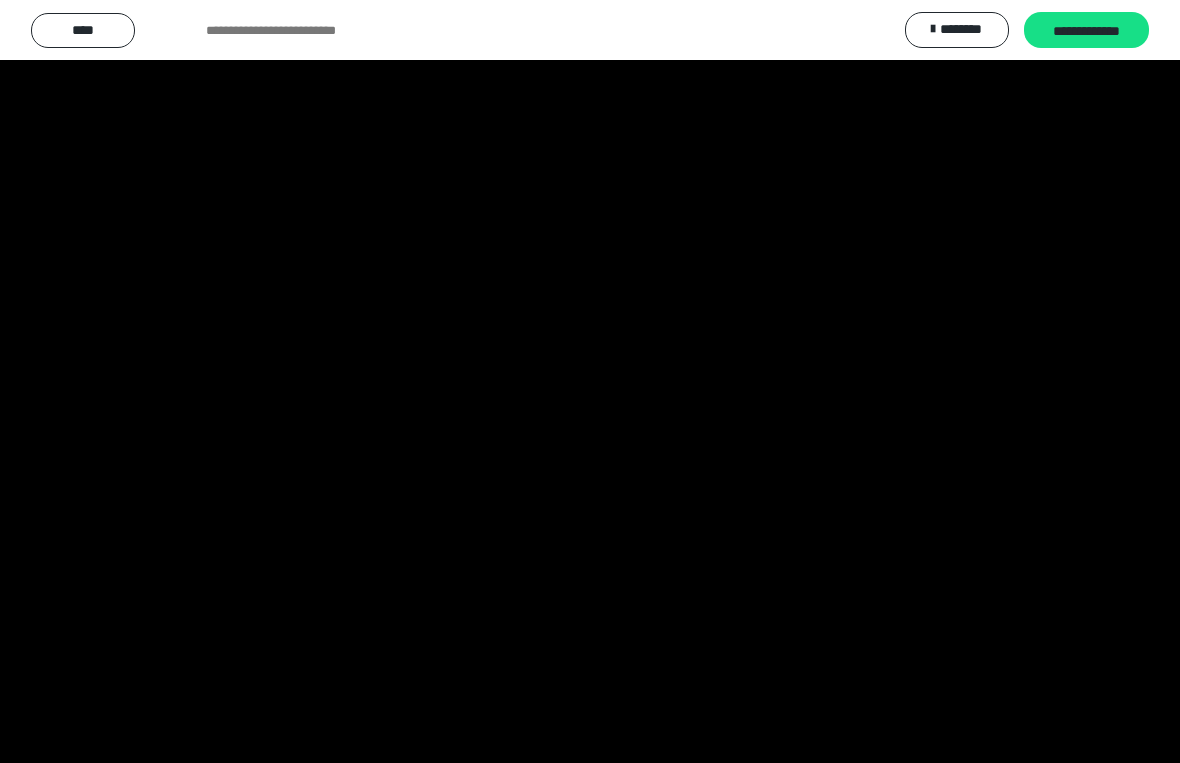 click at bounding box center (590, 381) 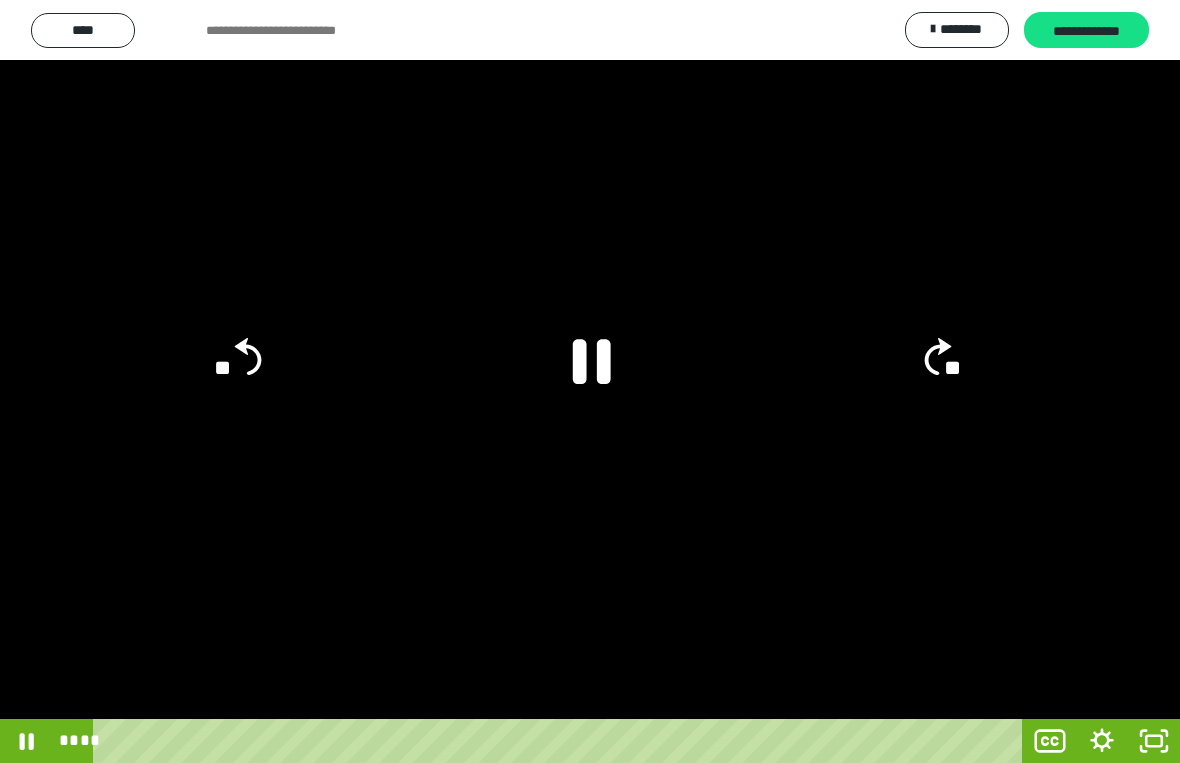 click at bounding box center [590, 381] 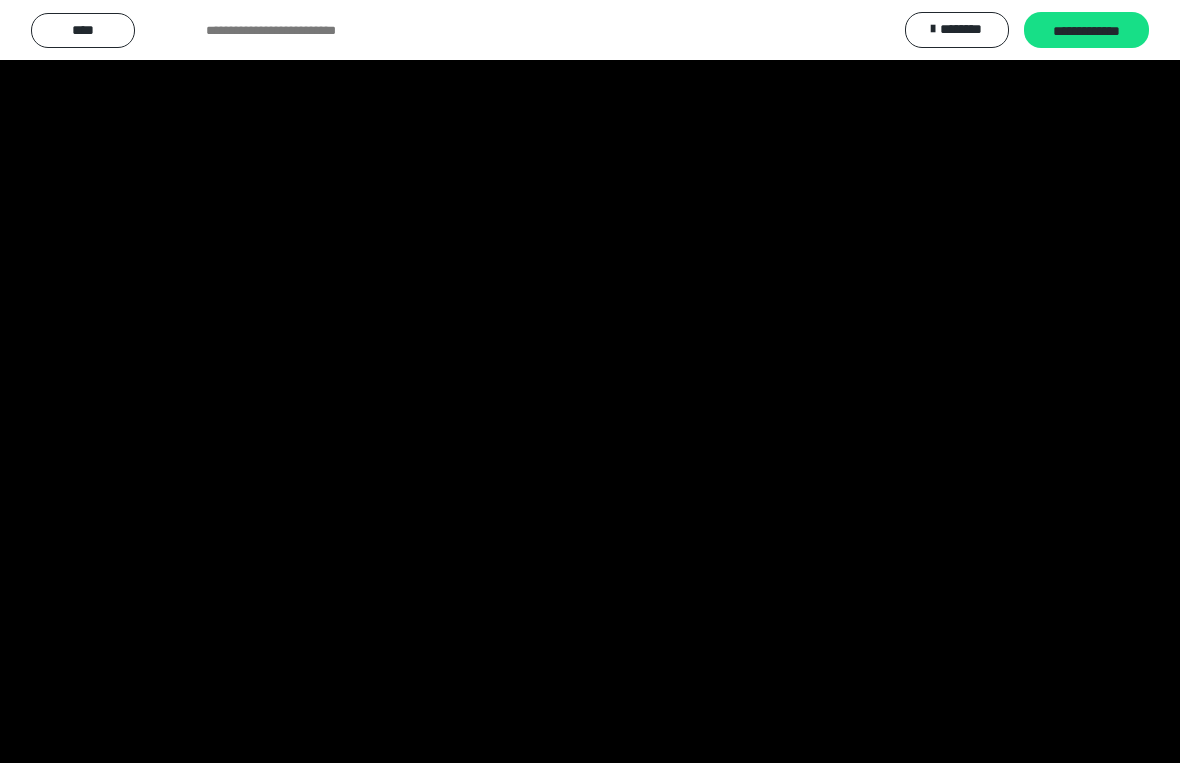 click at bounding box center (590, 381) 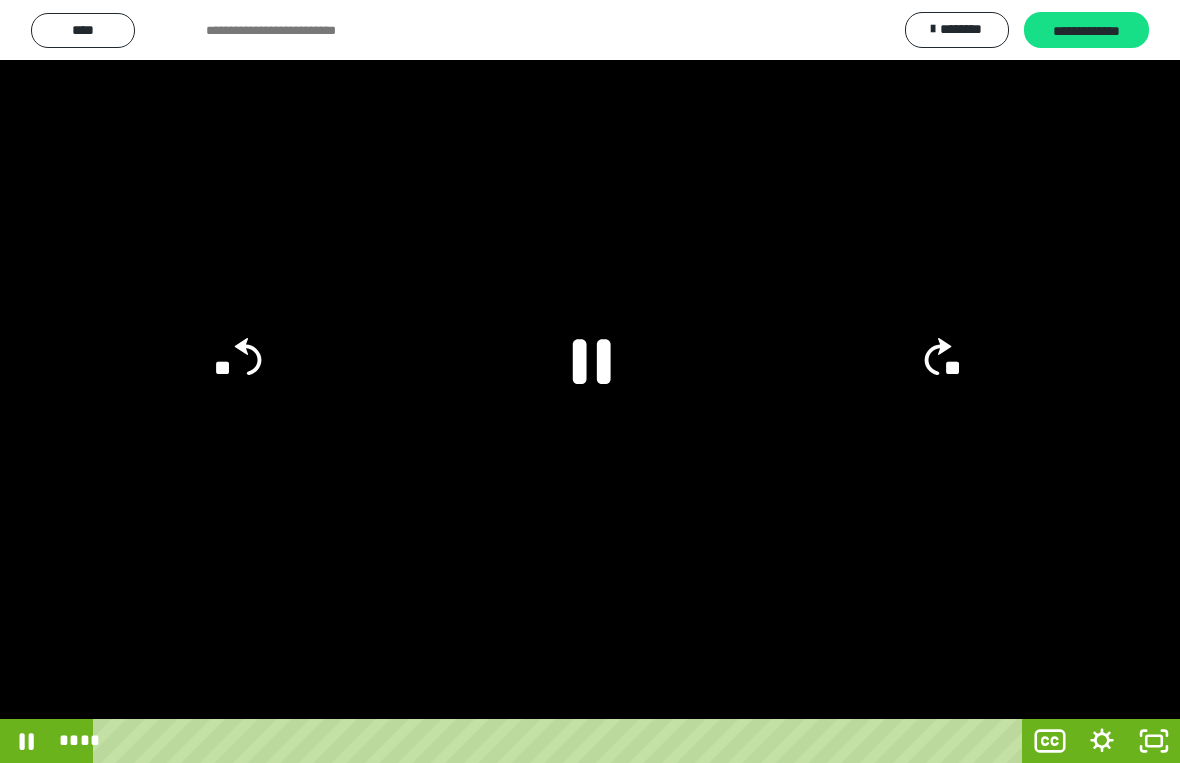 click 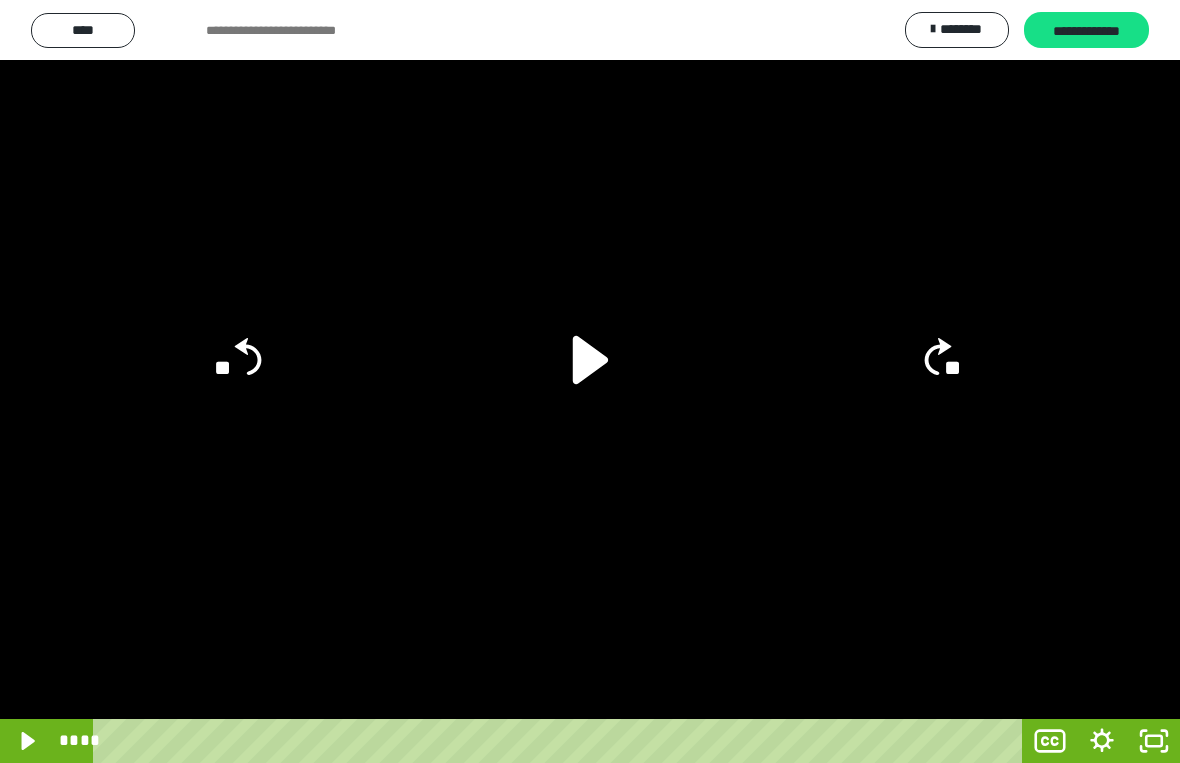 click at bounding box center (590, 381) 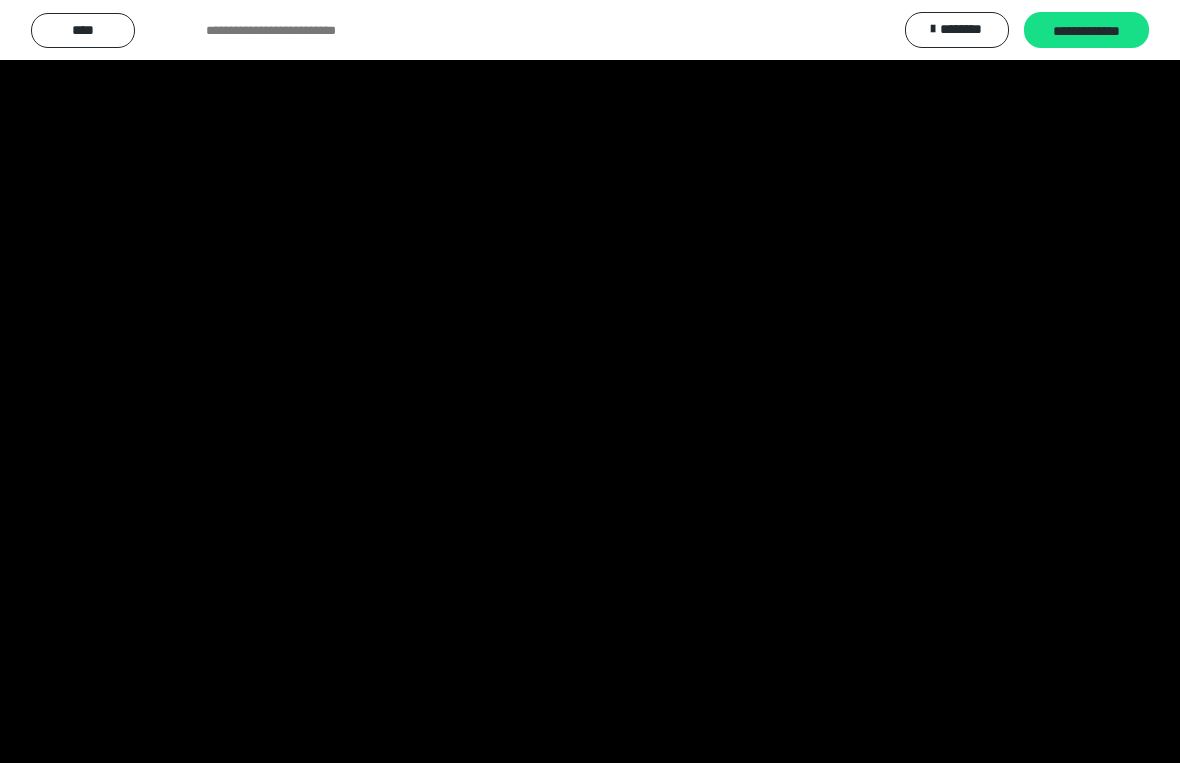 click at bounding box center [590, 381] 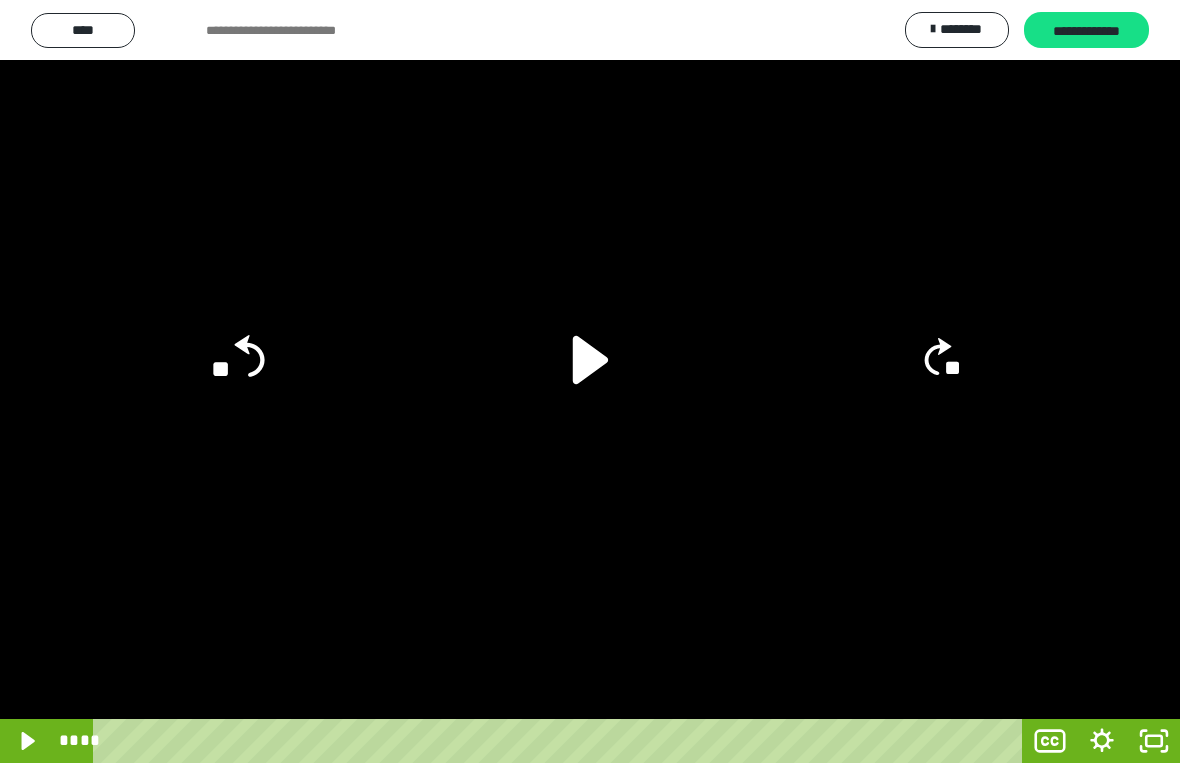 click on "**" 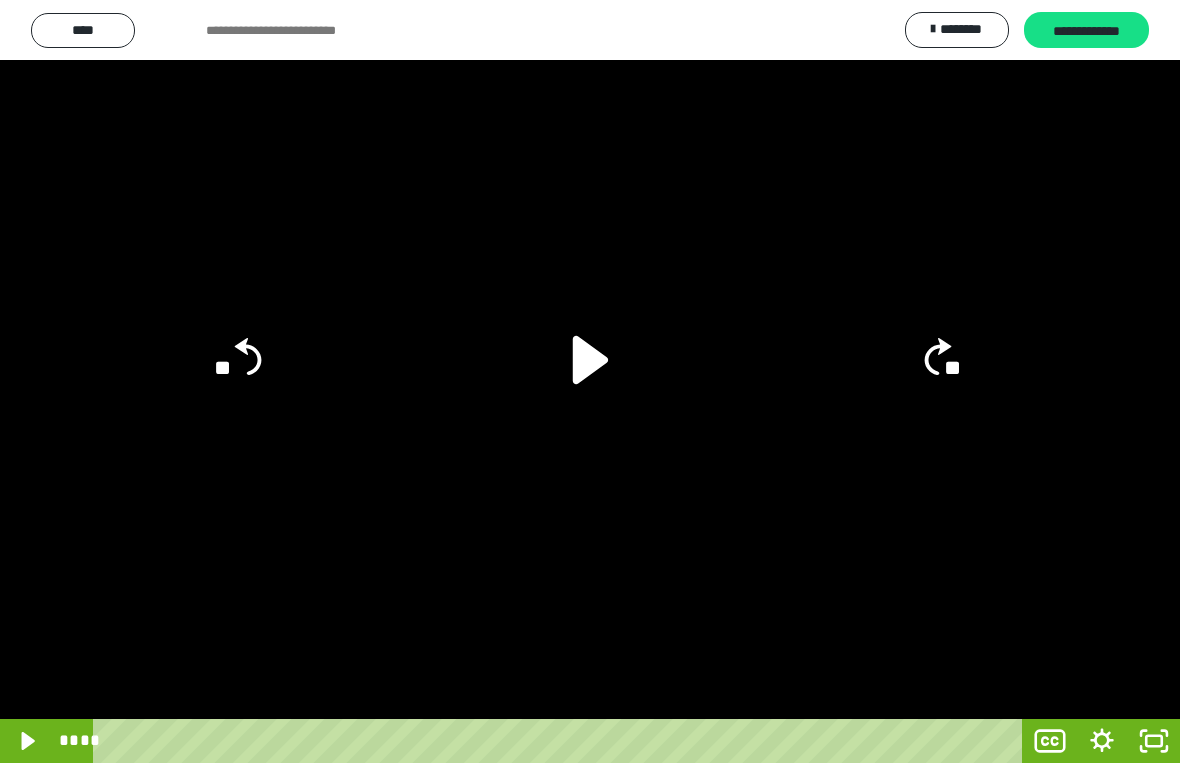 click on "**" 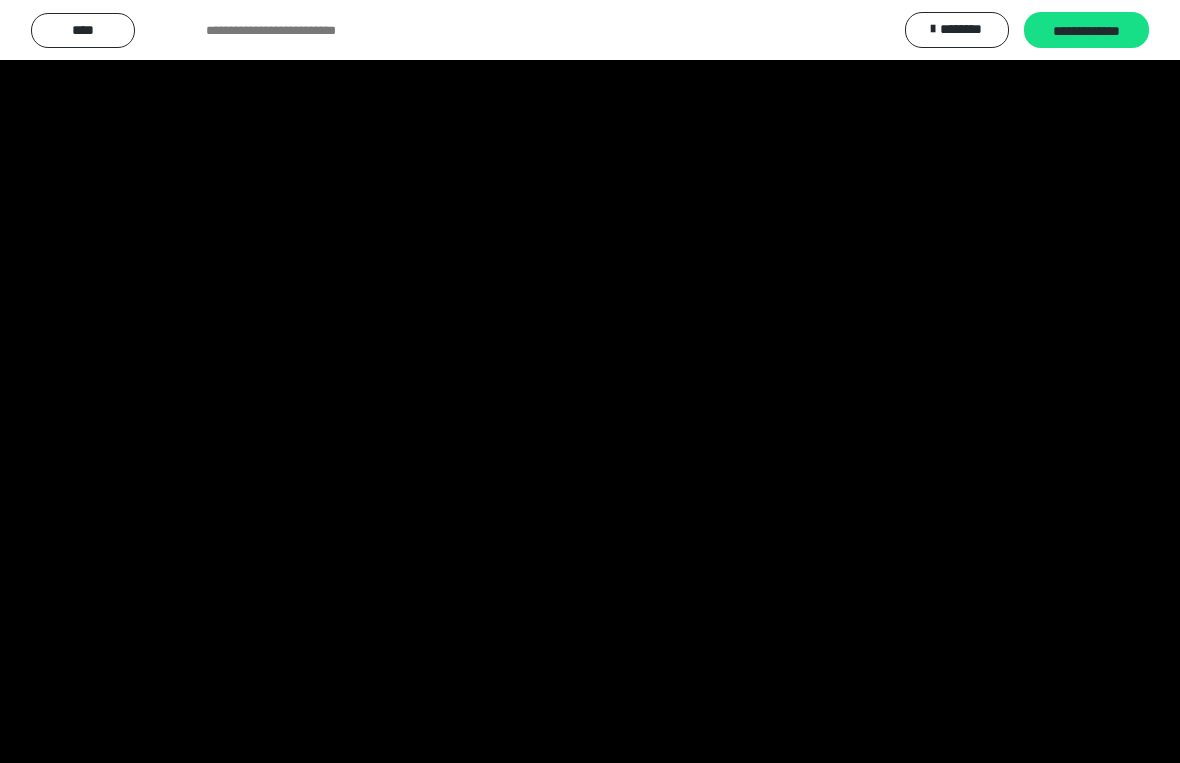 click at bounding box center [590, 381] 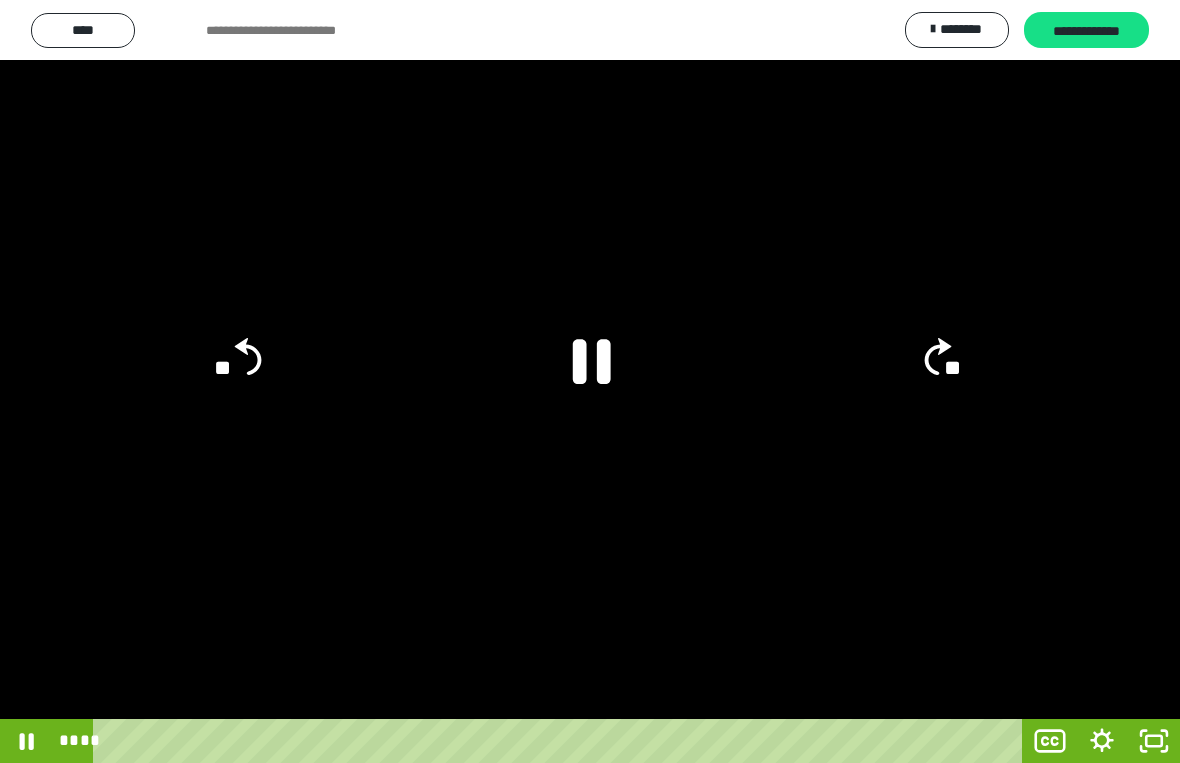 click 